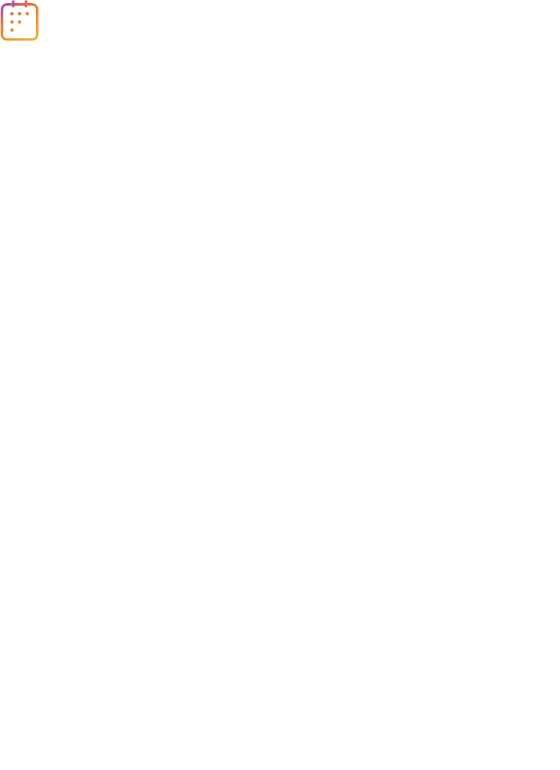 scroll, scrollTop: 0, scrollLeft: 0, axis: both 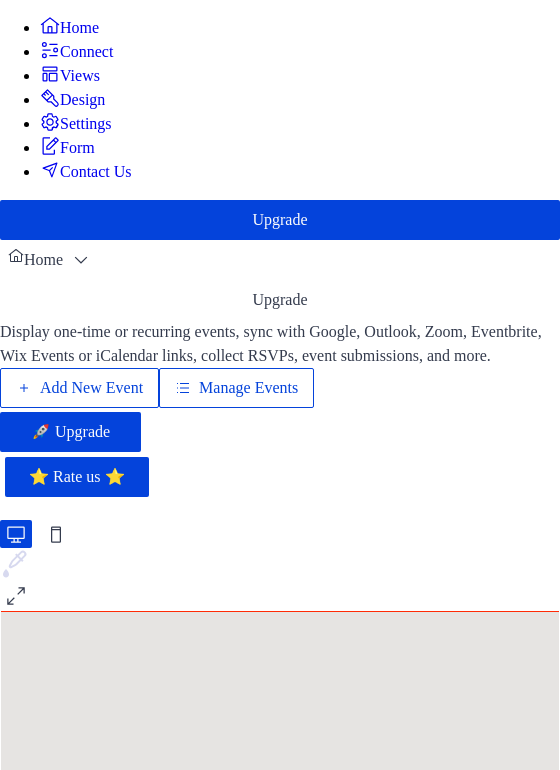 click on "Add New Event" at bounding box center (91, 388) 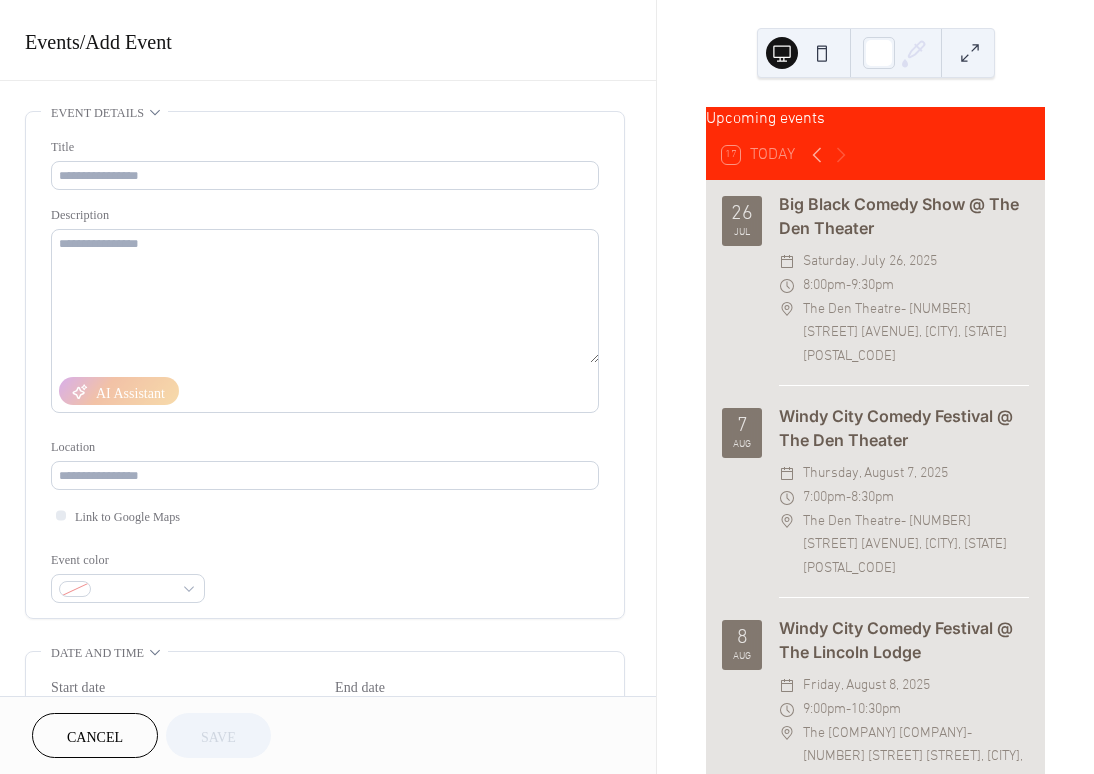scroll, scrollTop: 0, scrollLeft: 0, axis: both 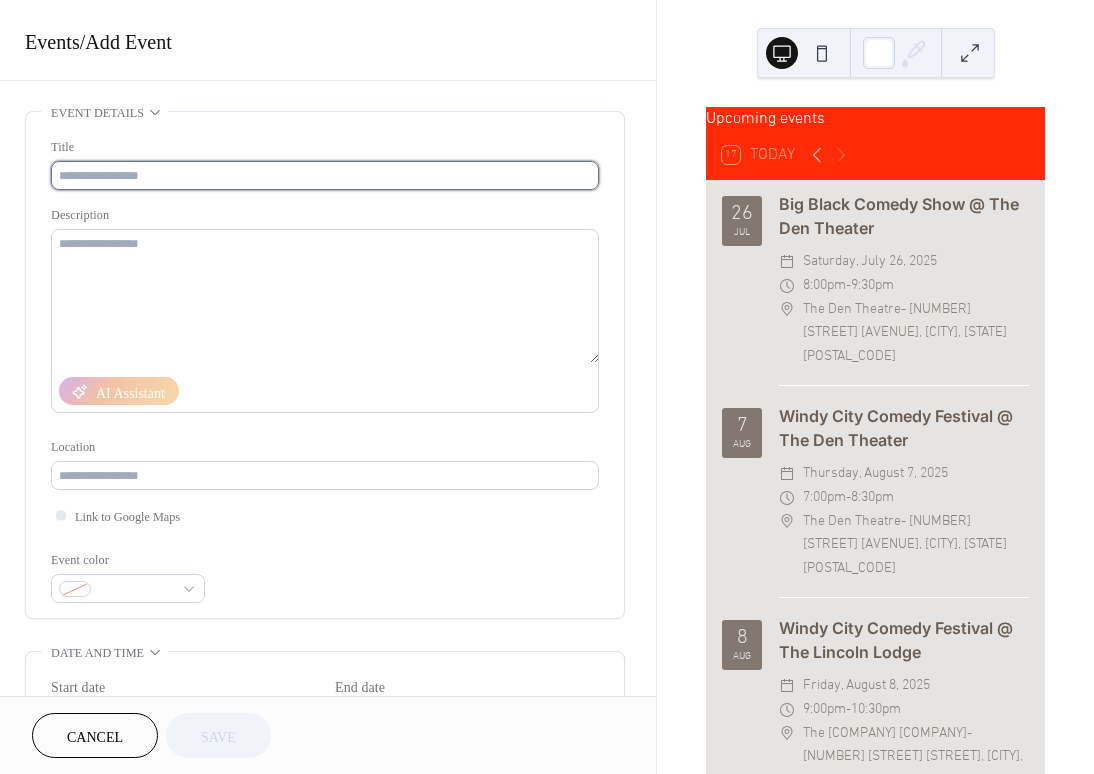 click at bounding box center (325, 175) 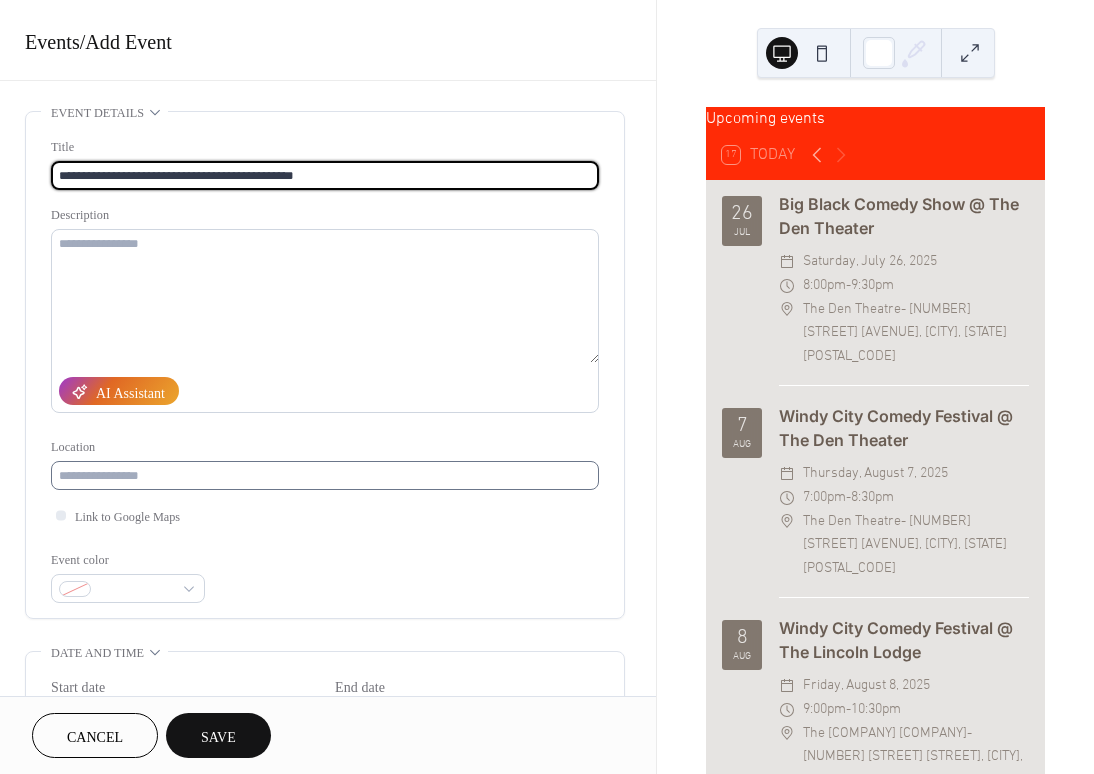 type on "**********" 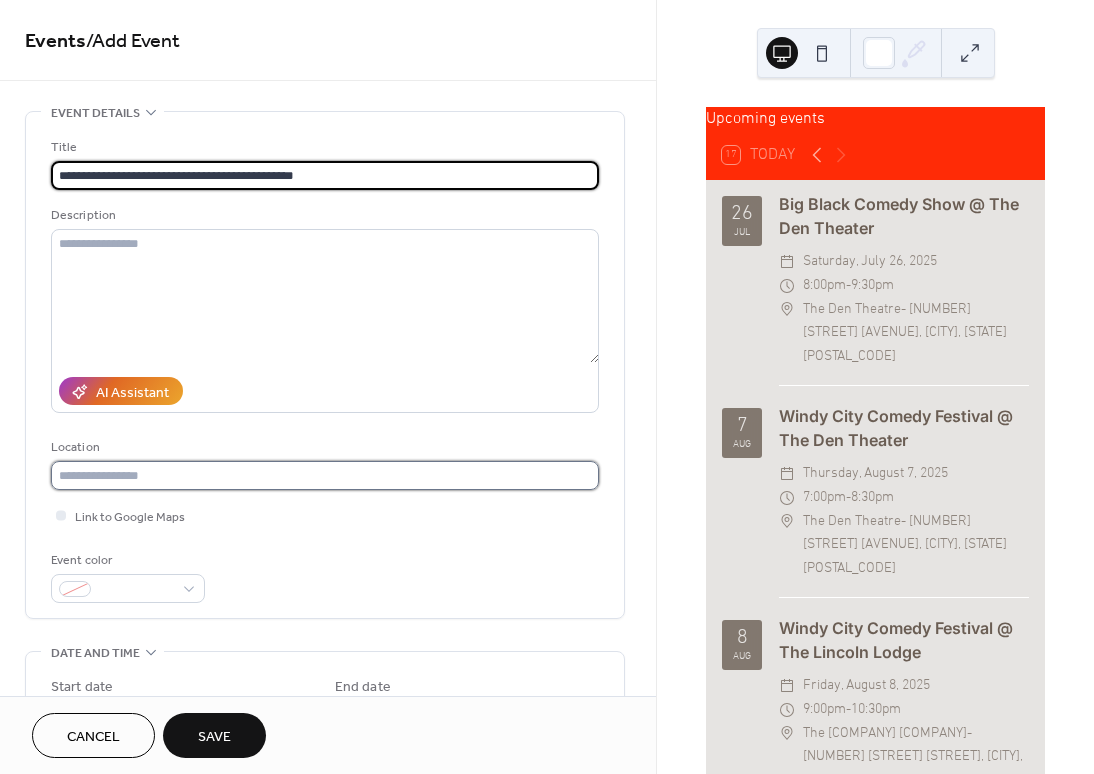click at bounding box center (325, 475) 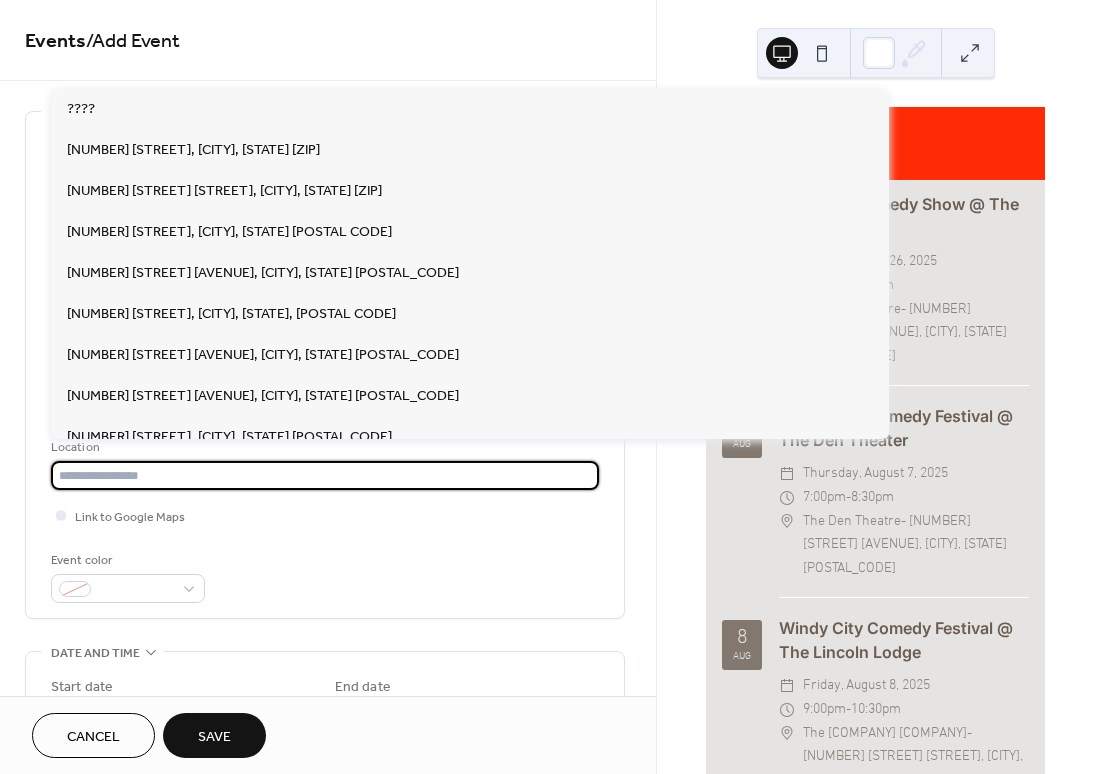click at bounding box center (325, 475) 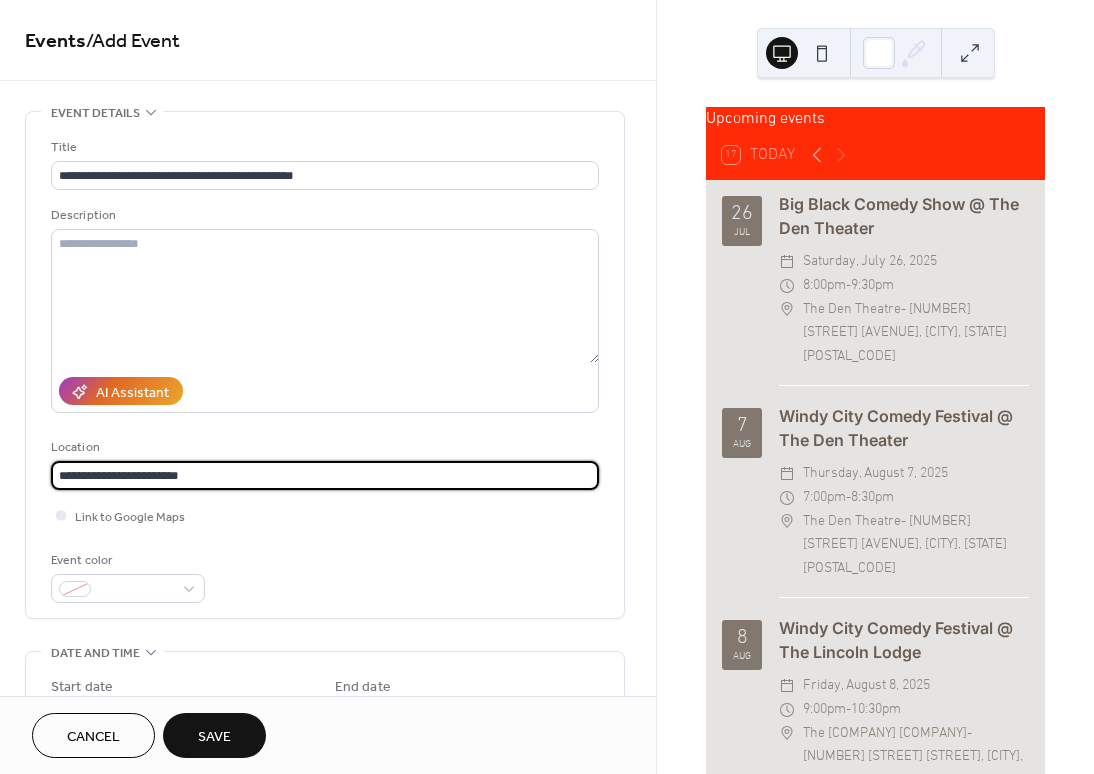 paste on "**********" 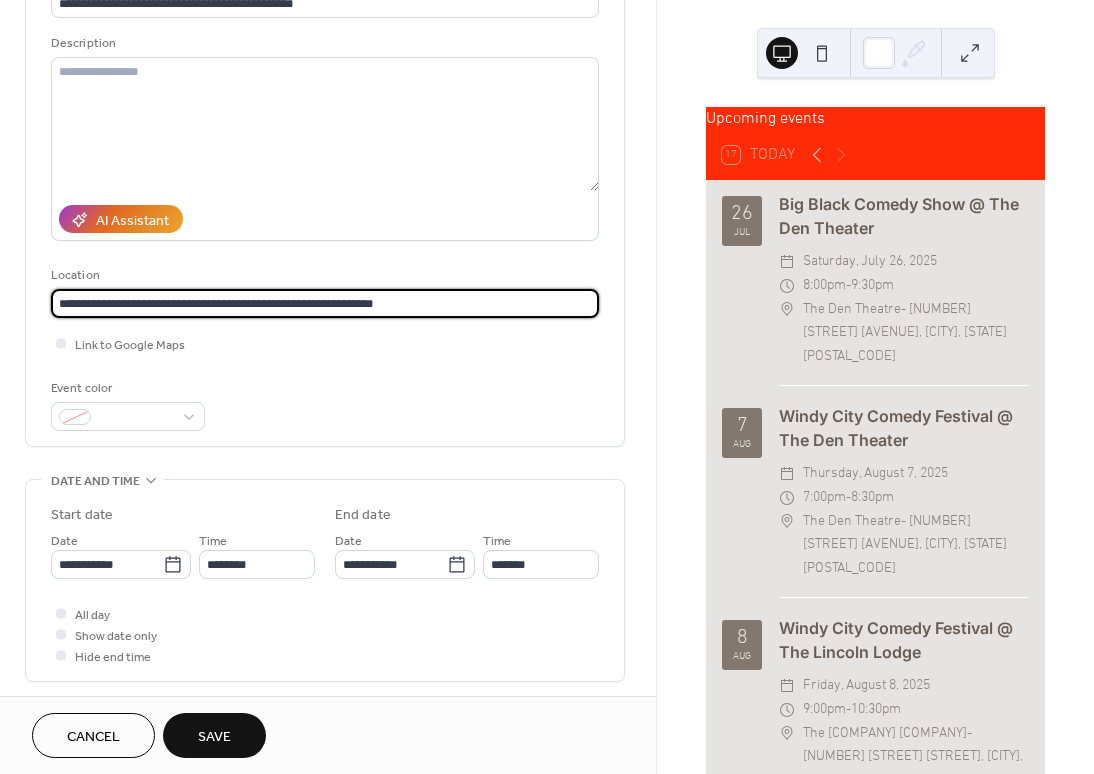 scroll, scrollTop: 395, scrollLeft: 0, axis: vertical 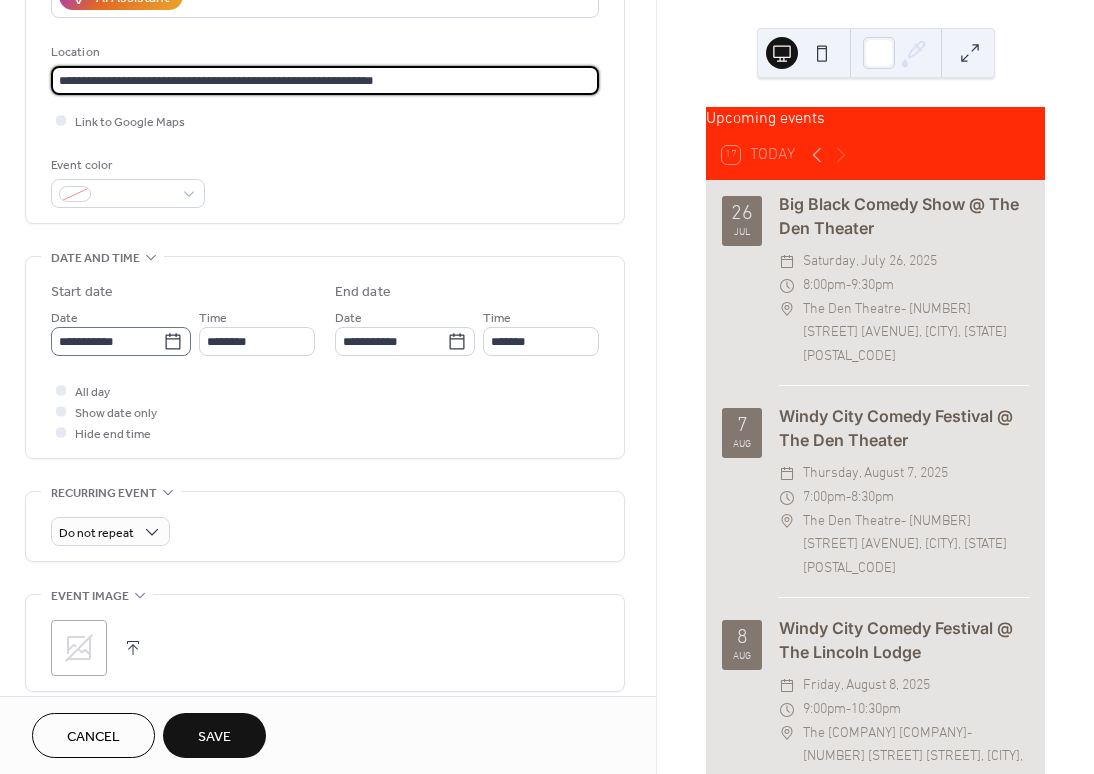type on "**********" 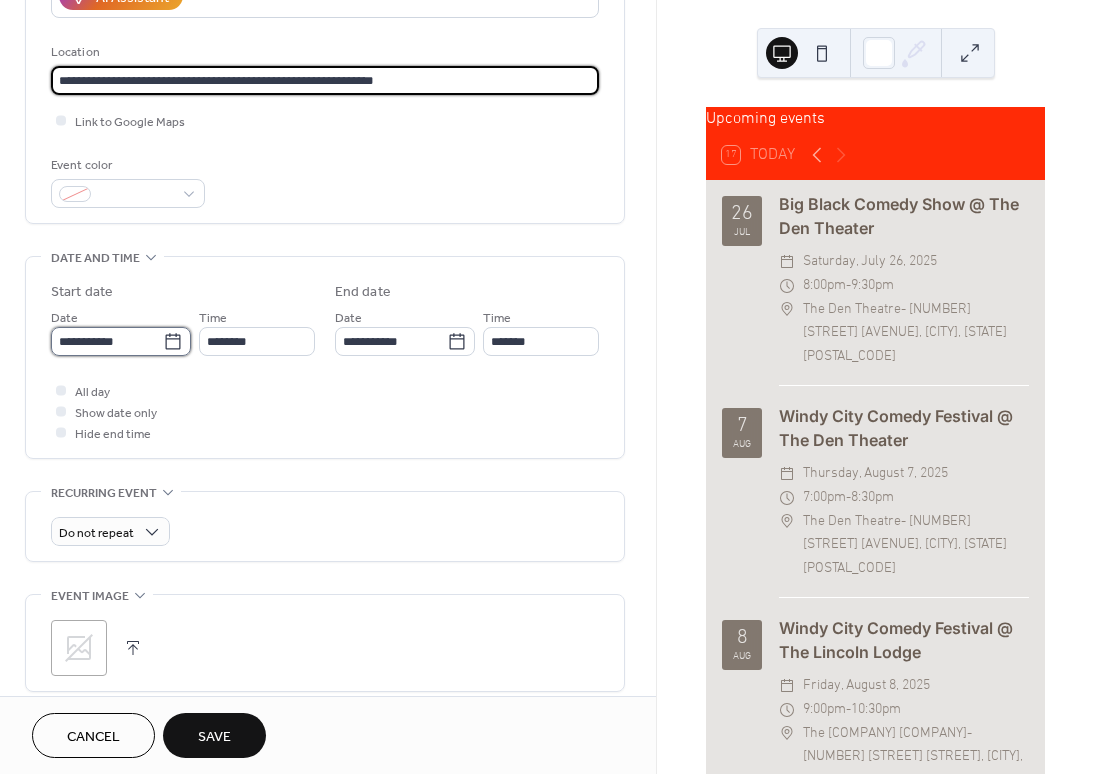 click on "**********" at bounding box center [107, 341] 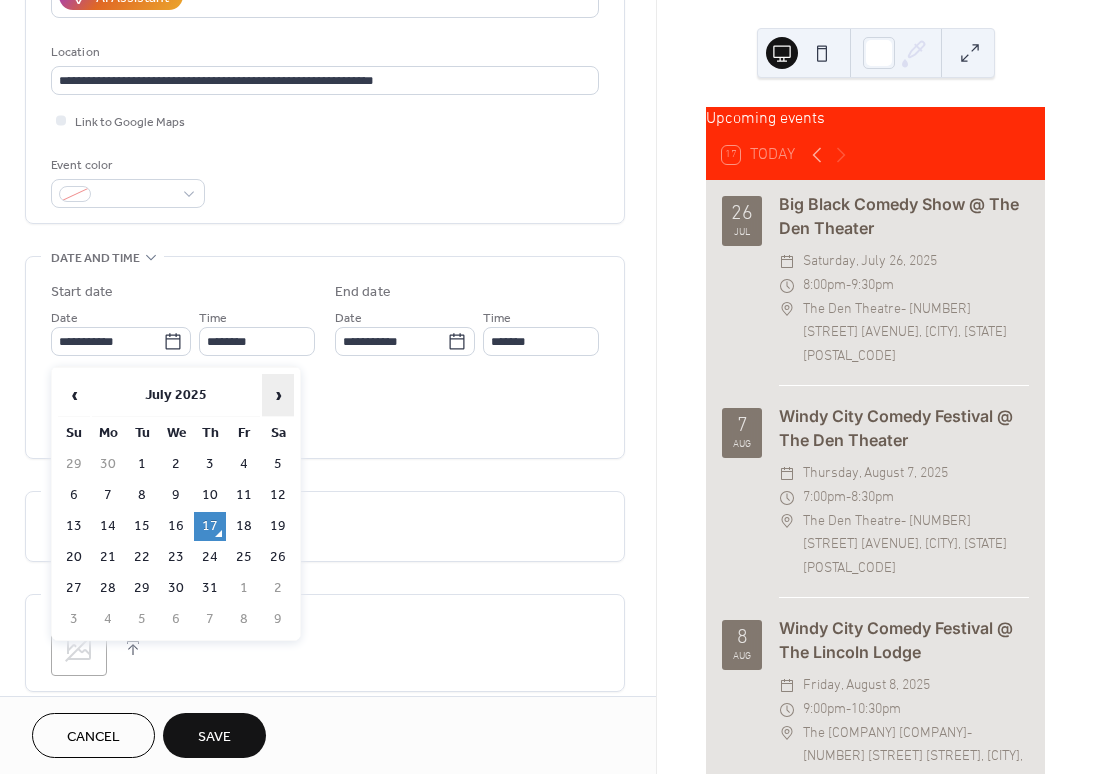 click on "›" at bounding box center [278, 395] 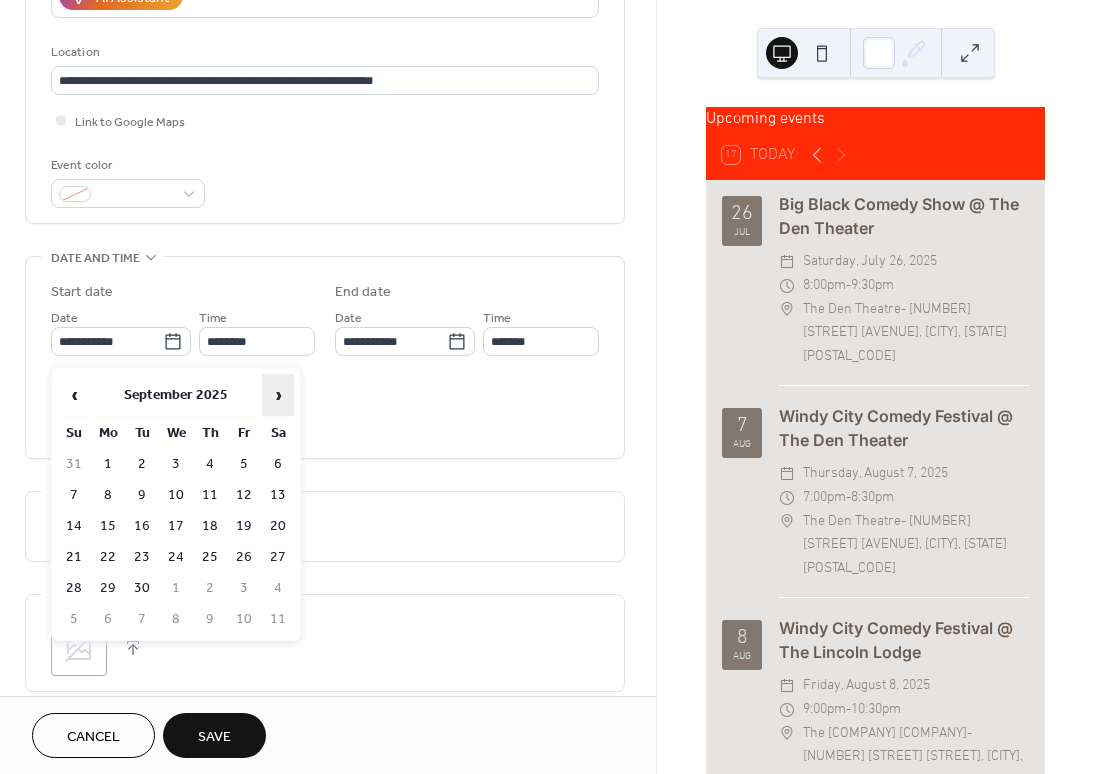 click on "›" at bounding box center [278, 395] 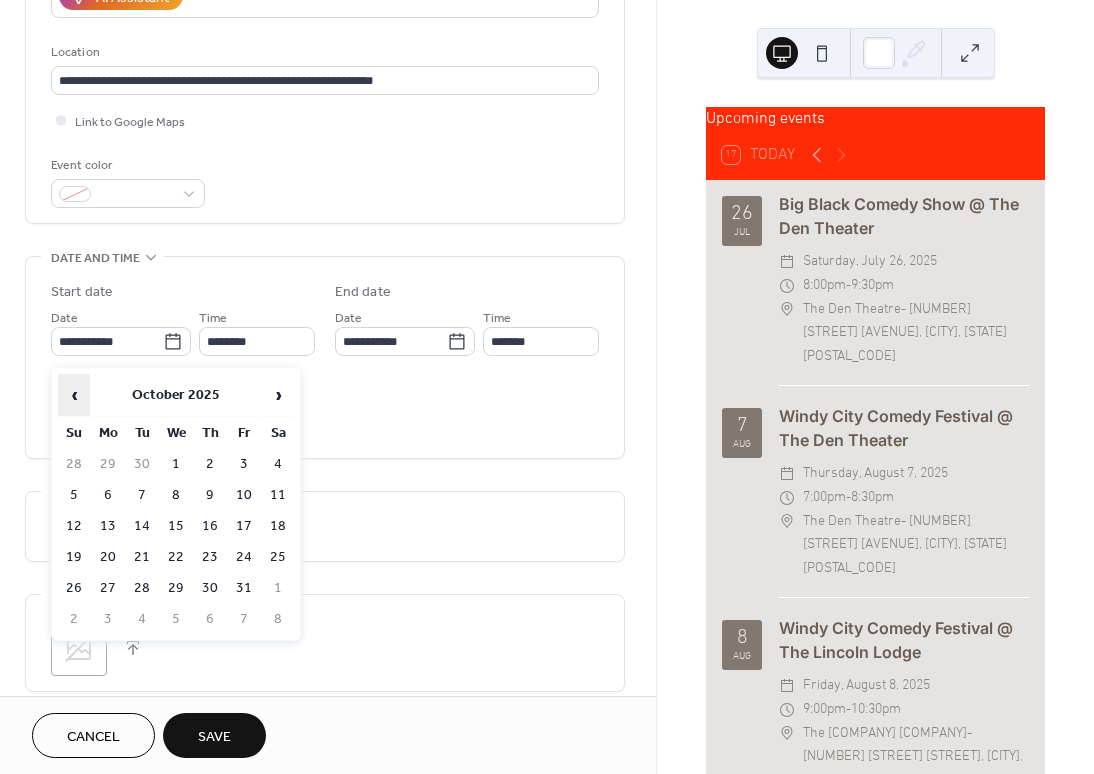 click on "‹" at bounding box center (74, 395) 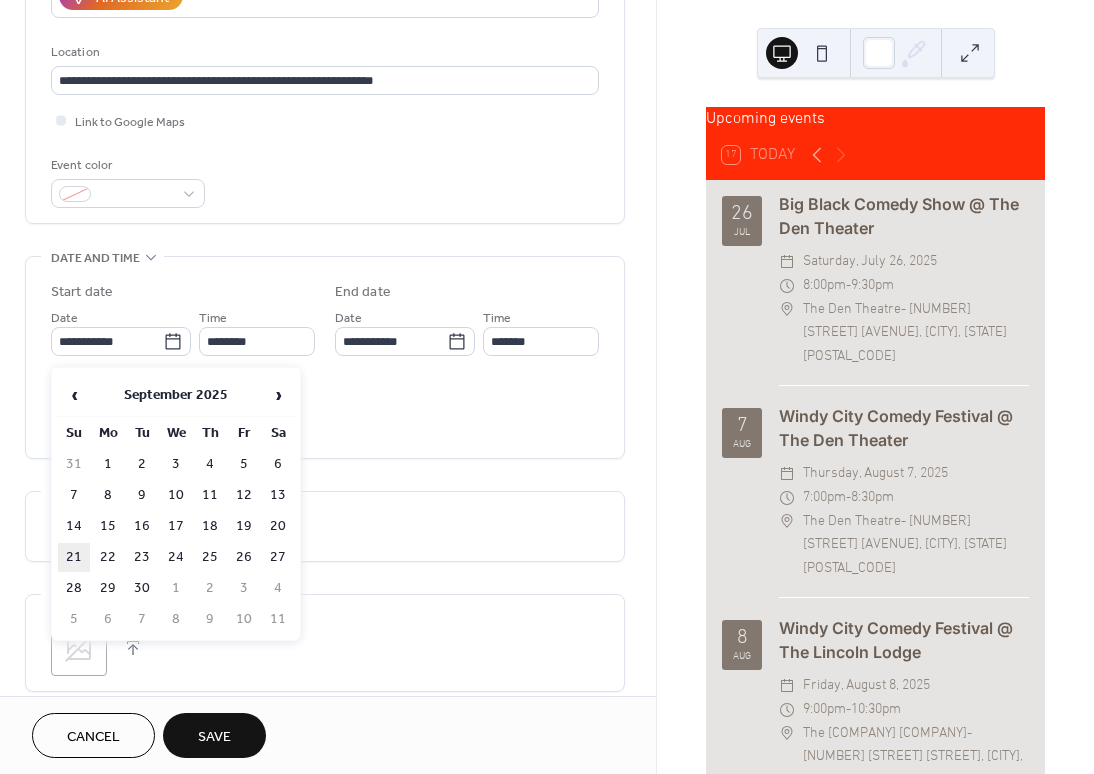 click on "21" at bounding box center [74, 557] 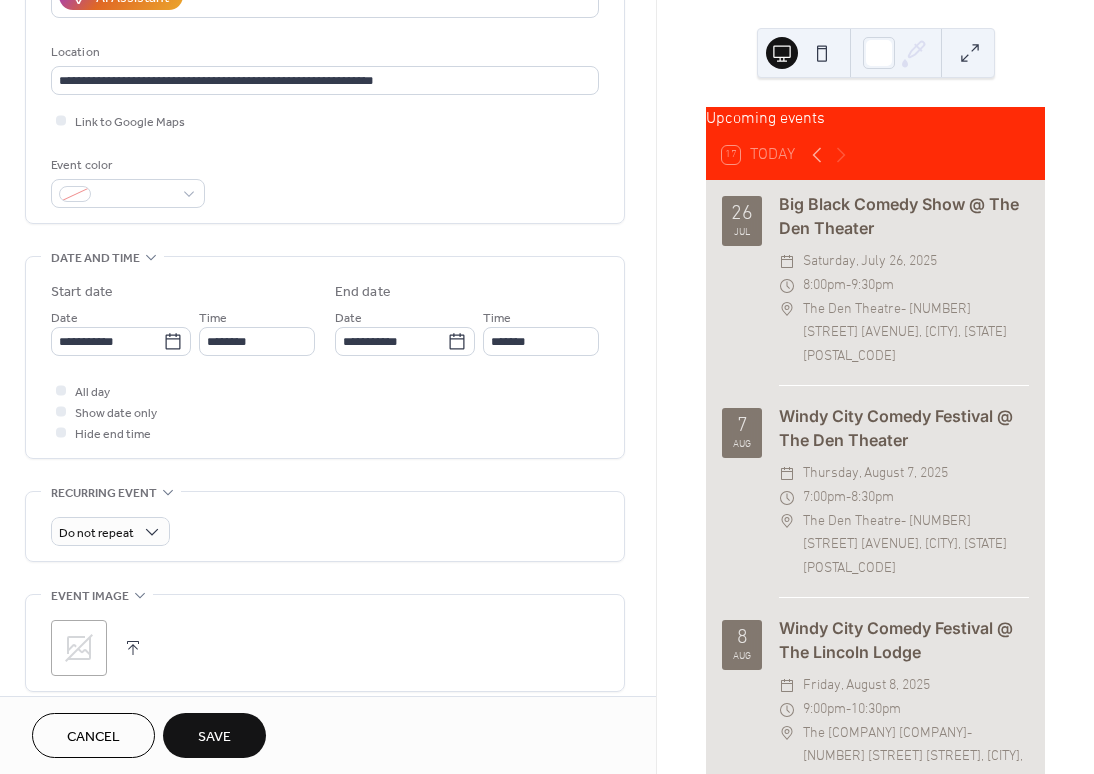 type on "**********" 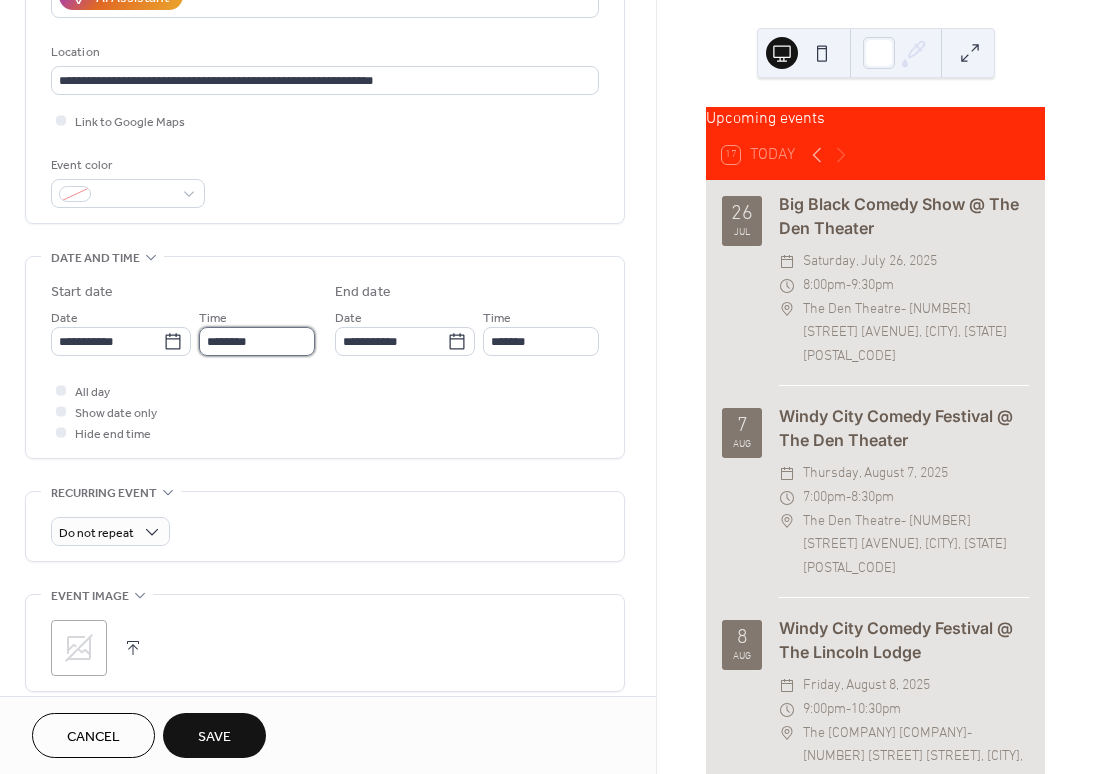 click on "********" at bounding box center [257, 341] 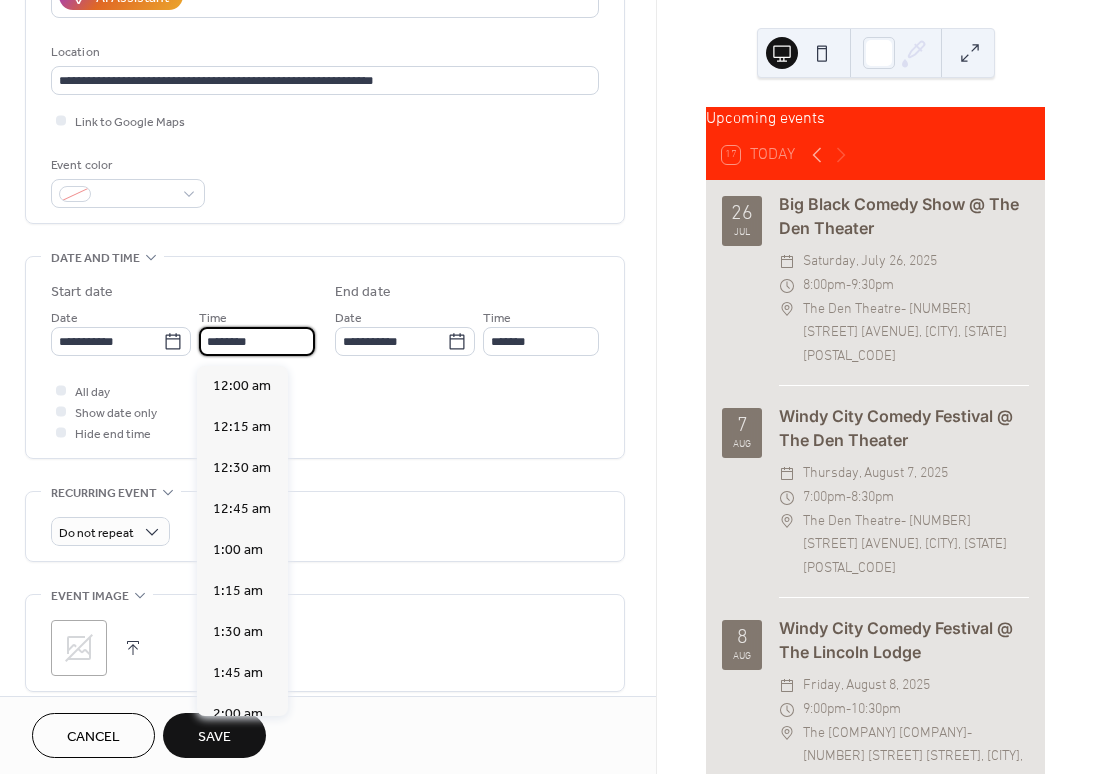 scroll, scrollTop: 1968, scrollLeft: 0, axis: vertical 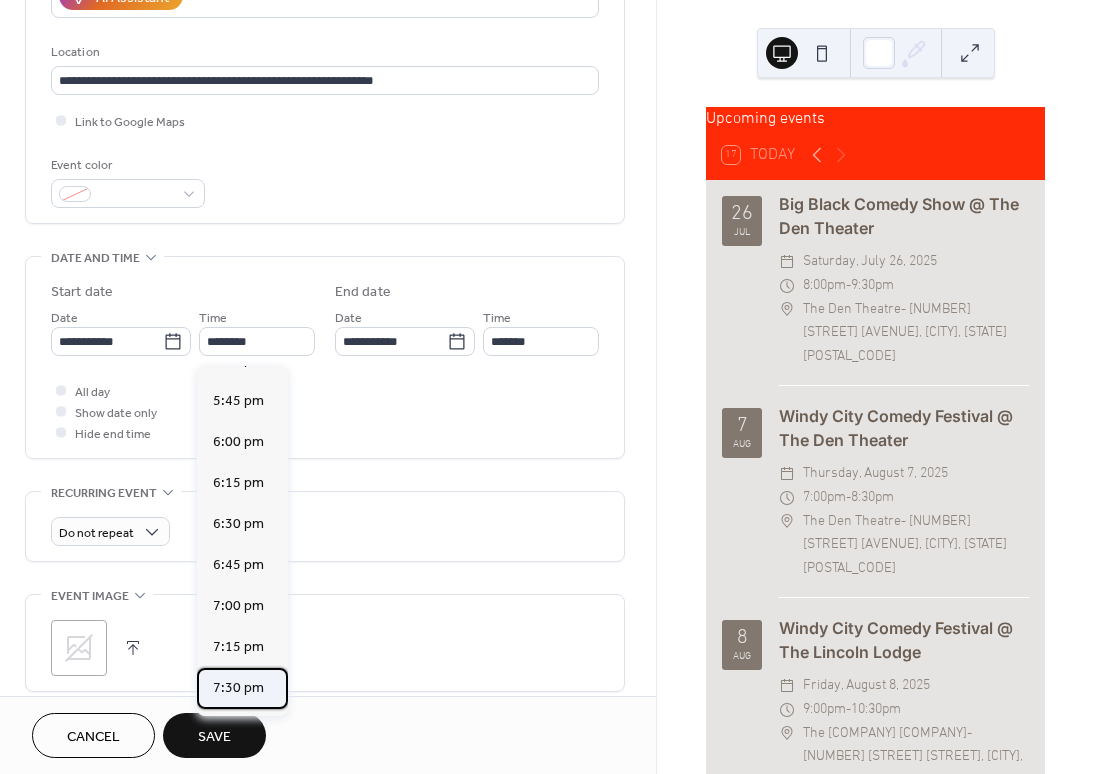 click on "7:30 pm" at bounding box center [238, 688] 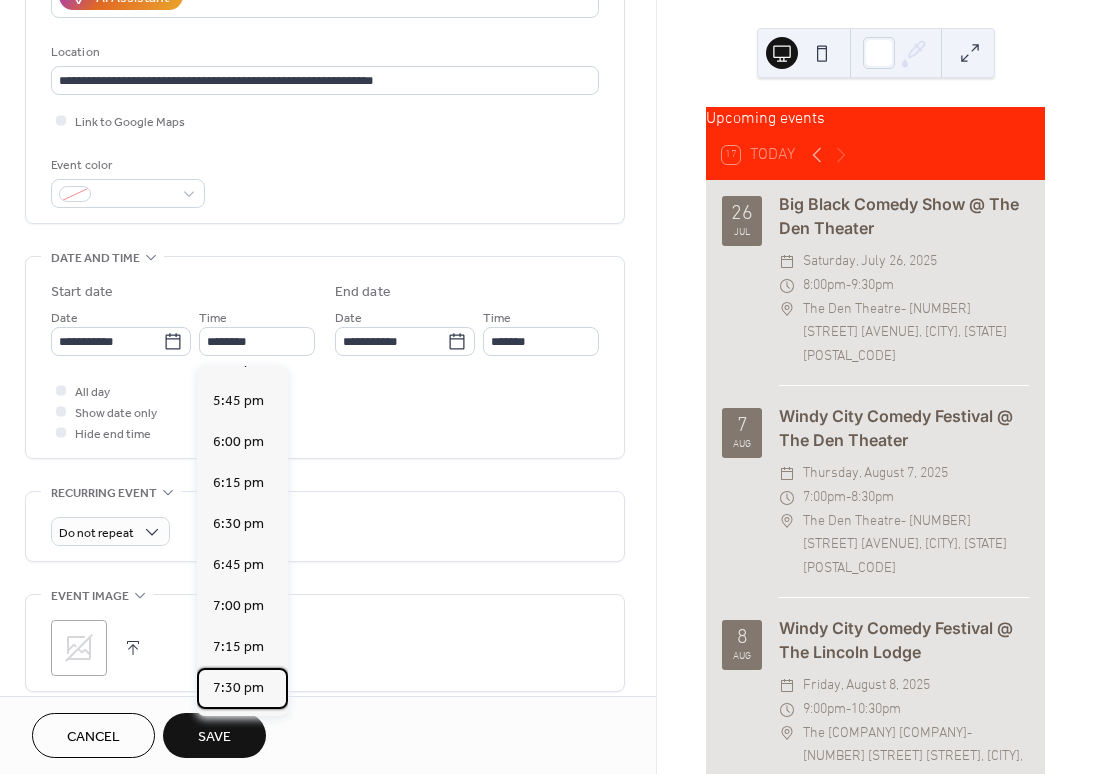 type on "*******" 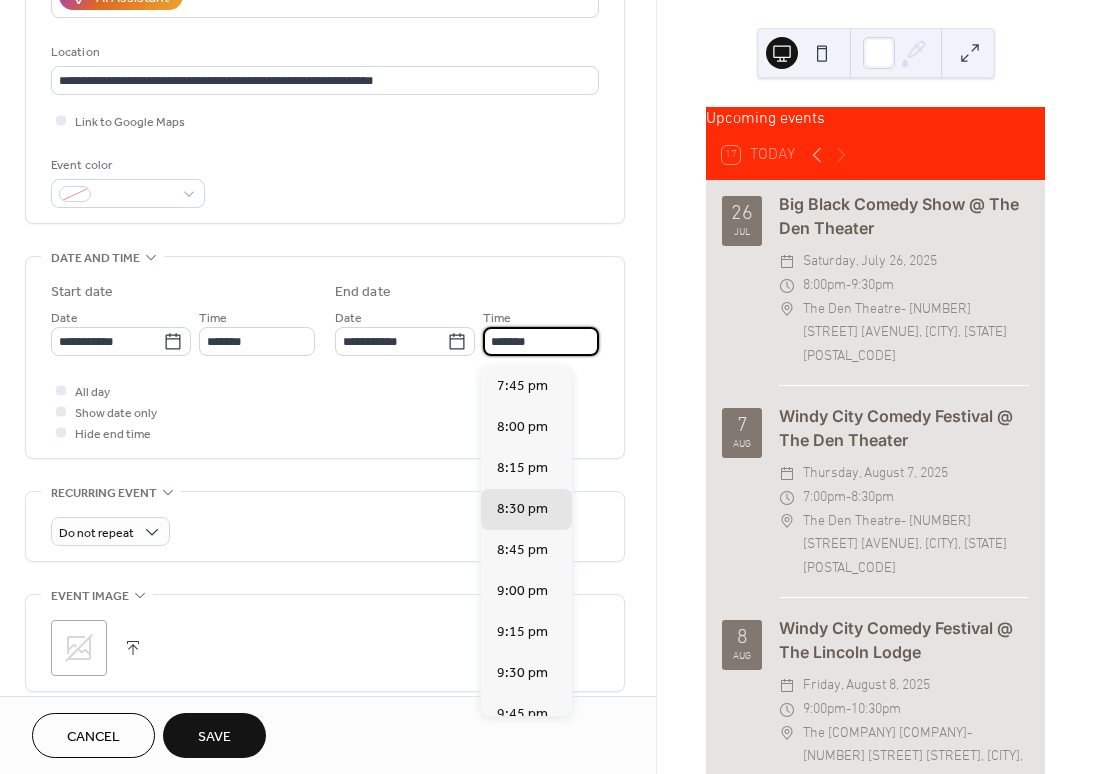 click on "*******" at bounding box center (541, 341) 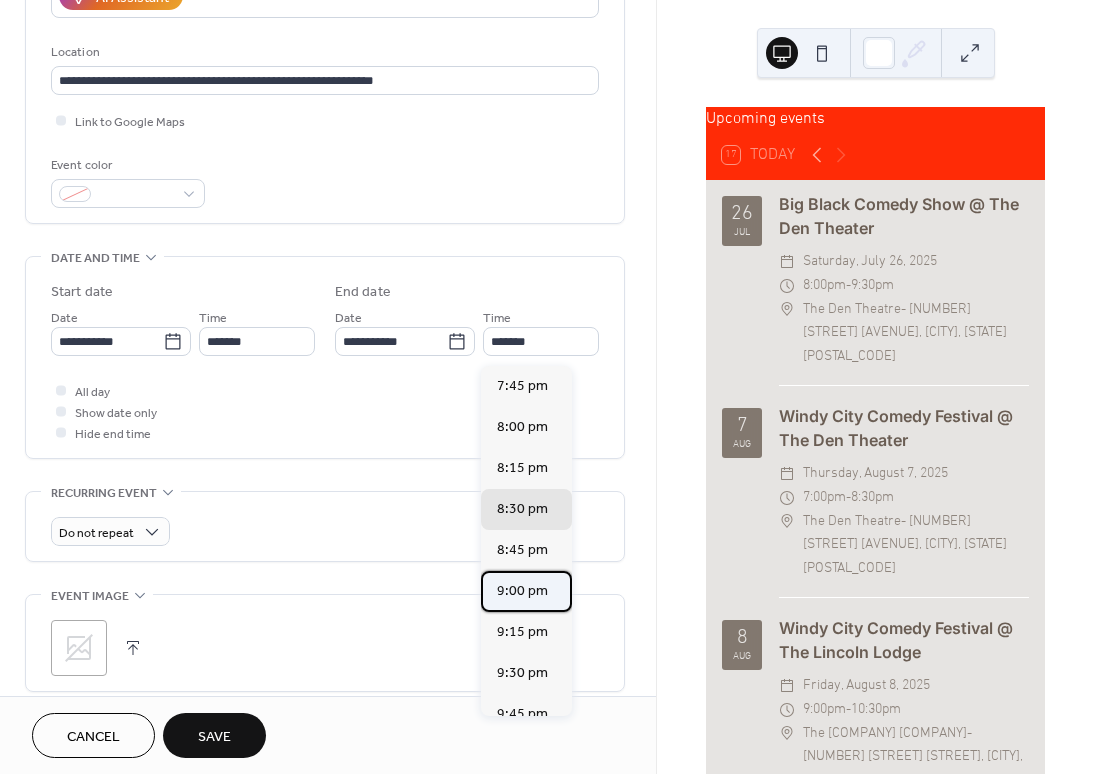 click on "9:00 pm" at bounding box center [522, 591] 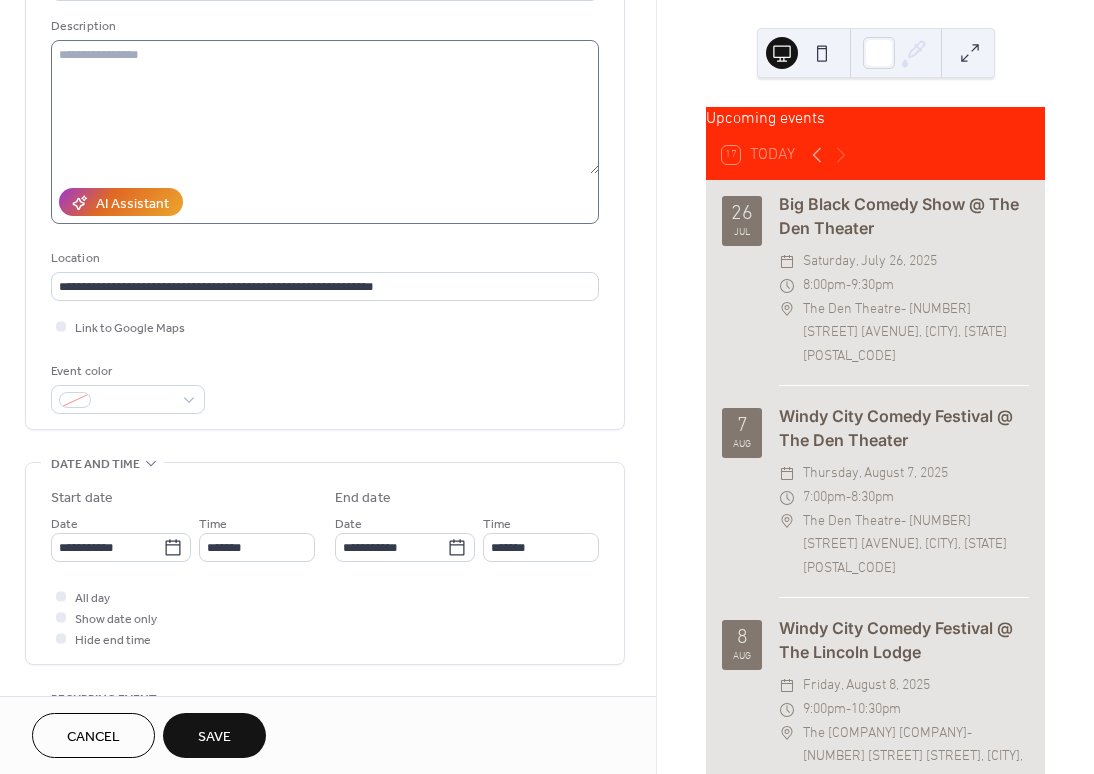 scroll, scrollTop: 0, scrollLeft: 0, axis: both 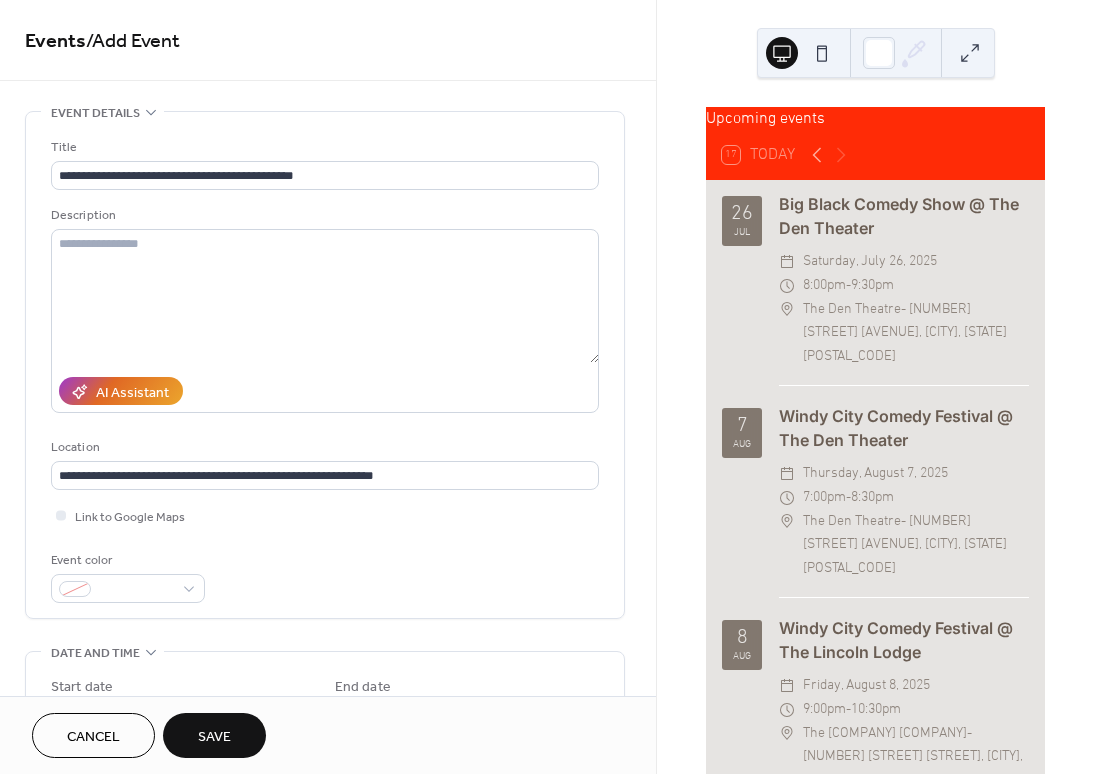 click on "Save" at bounding box center [214, 735] 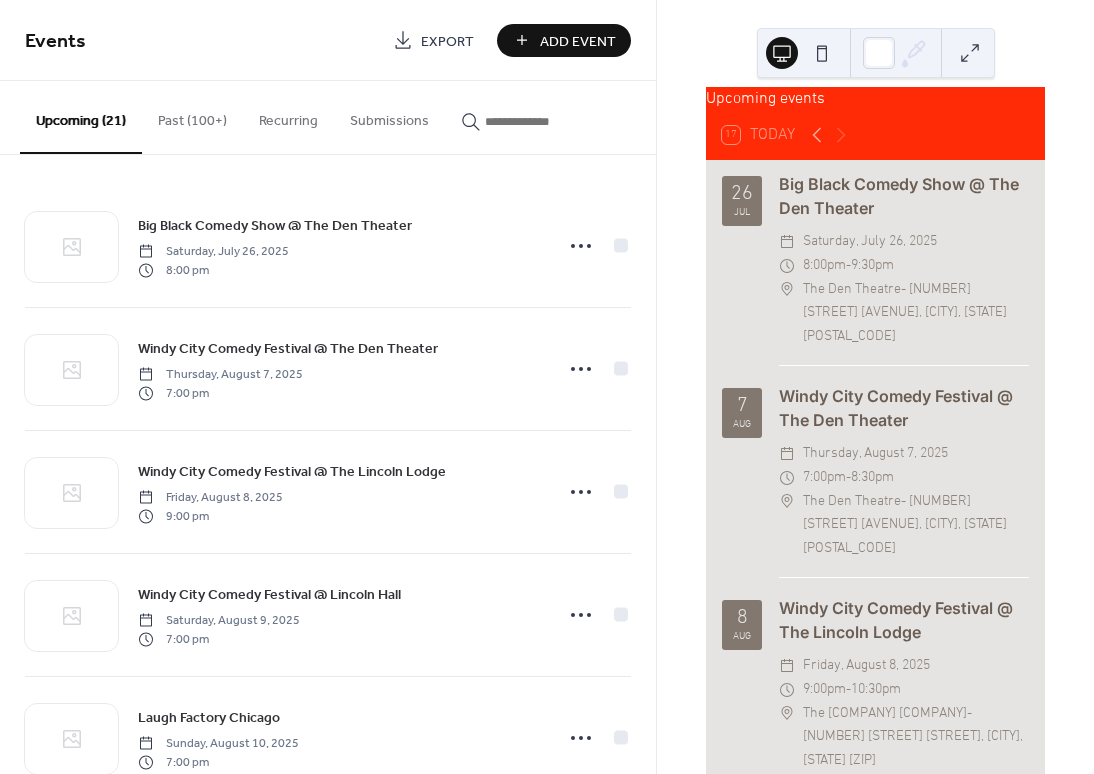 scroll, scrollTop: 0, scrollLeft: 0, axis: both 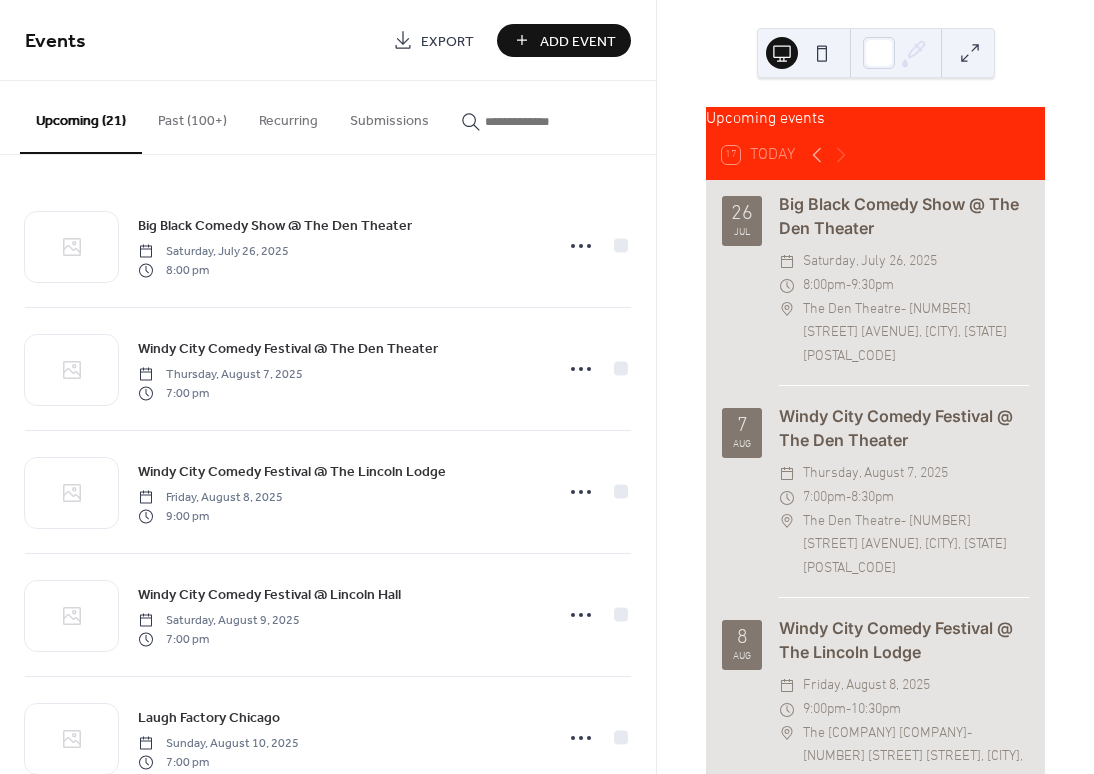 click on "Add Event" at bounding box center [578, 41] 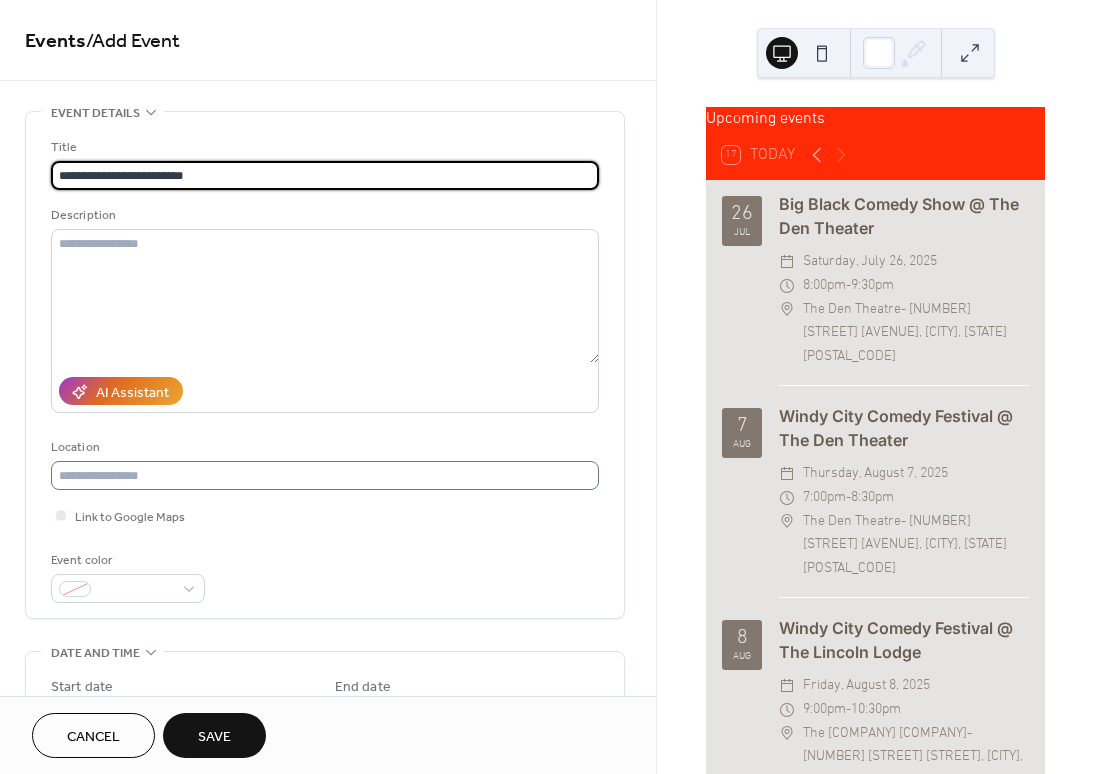 type on "**********" 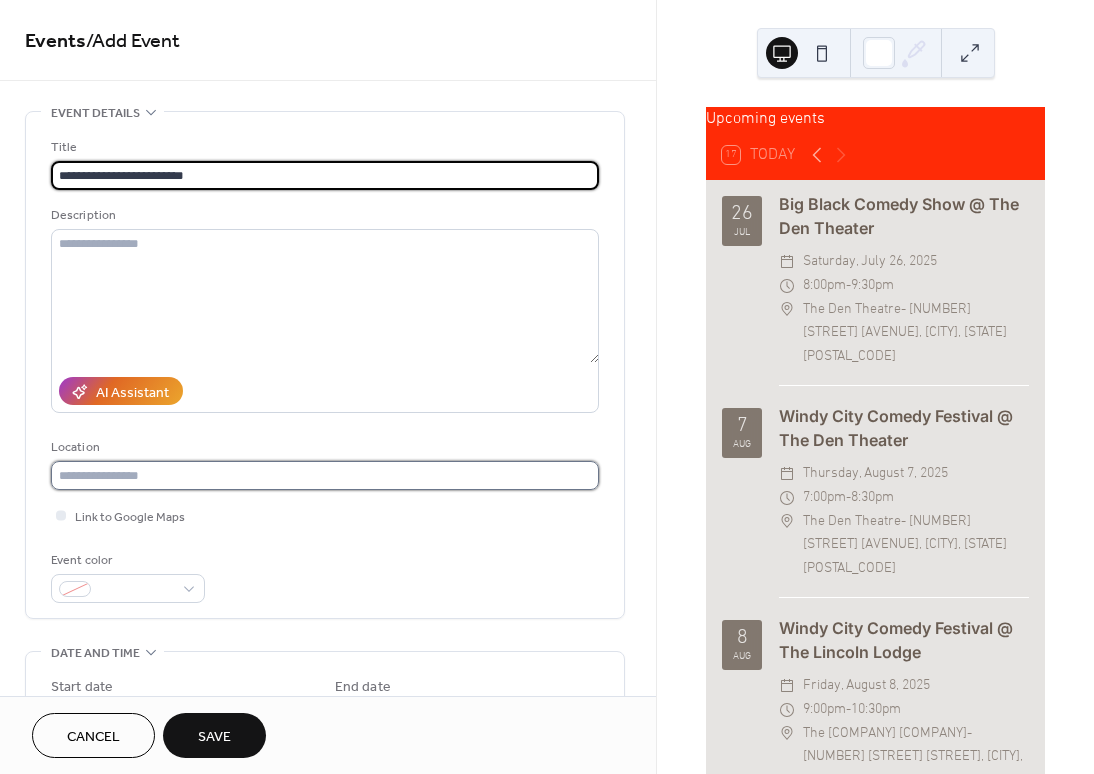 click at bounding box center (325, 475) 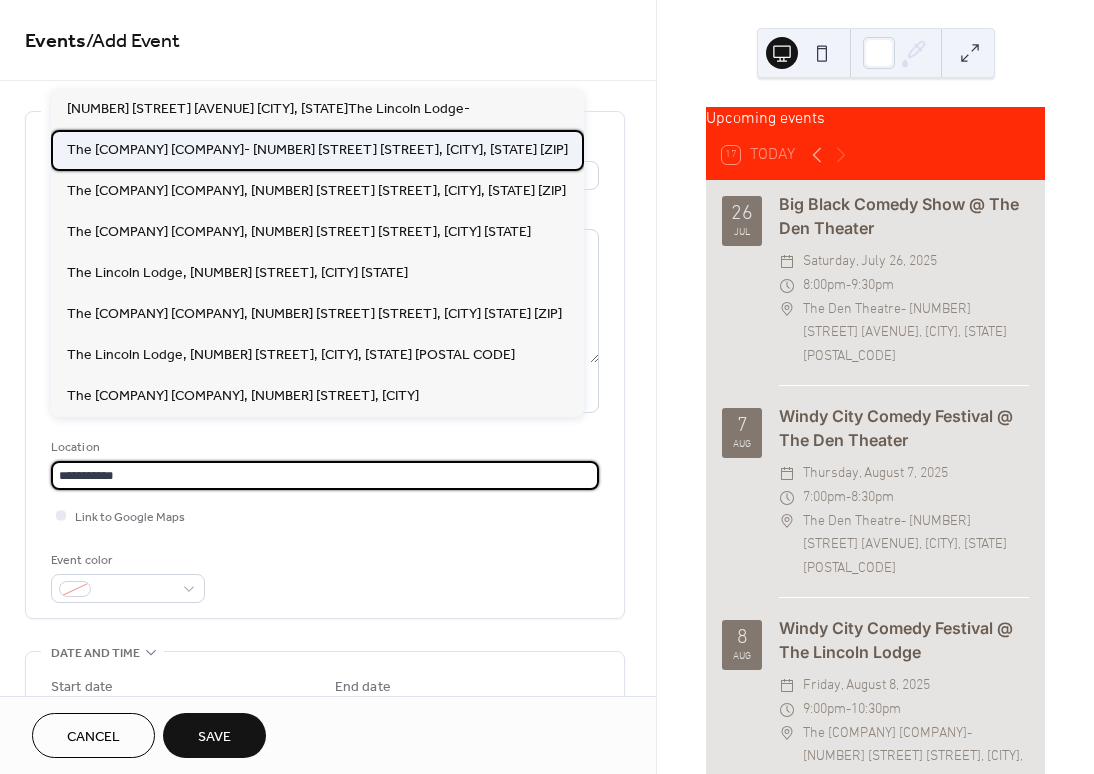 drag, startPoint x: 145, startPoint y: 461, endPoint x: 176, endPoint y: 154, distance: 308.5612 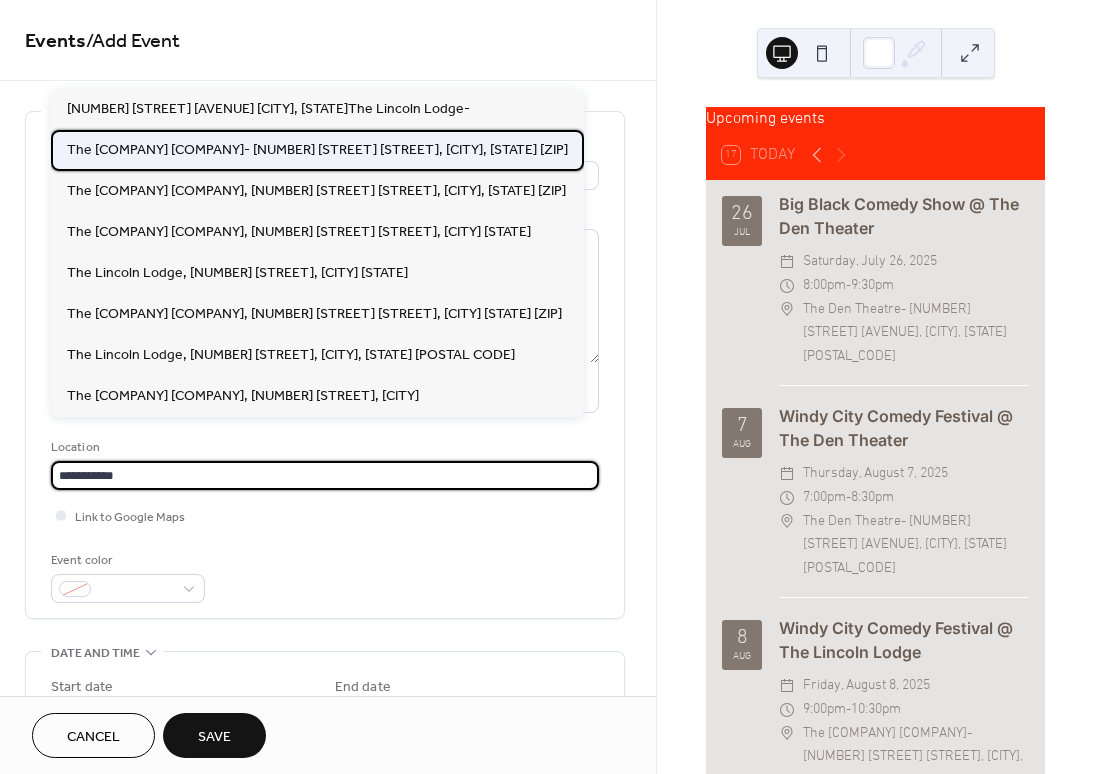click on "The [COMPANY] [COMPANY]- [NUMBER] [STREET] [STREET], [CITY], [STATE] [ZIP]" at bounding box center (317, 150) 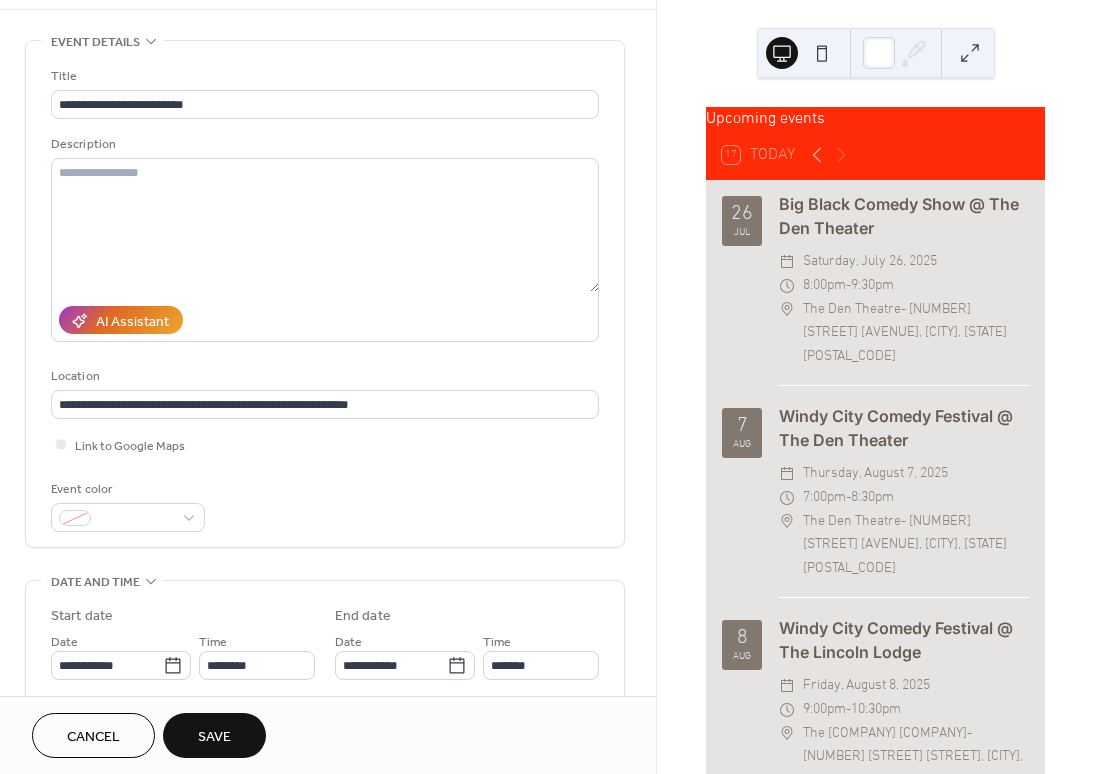 scroll, scrollTop: 121, scrollLeft: 0, axis: vertical 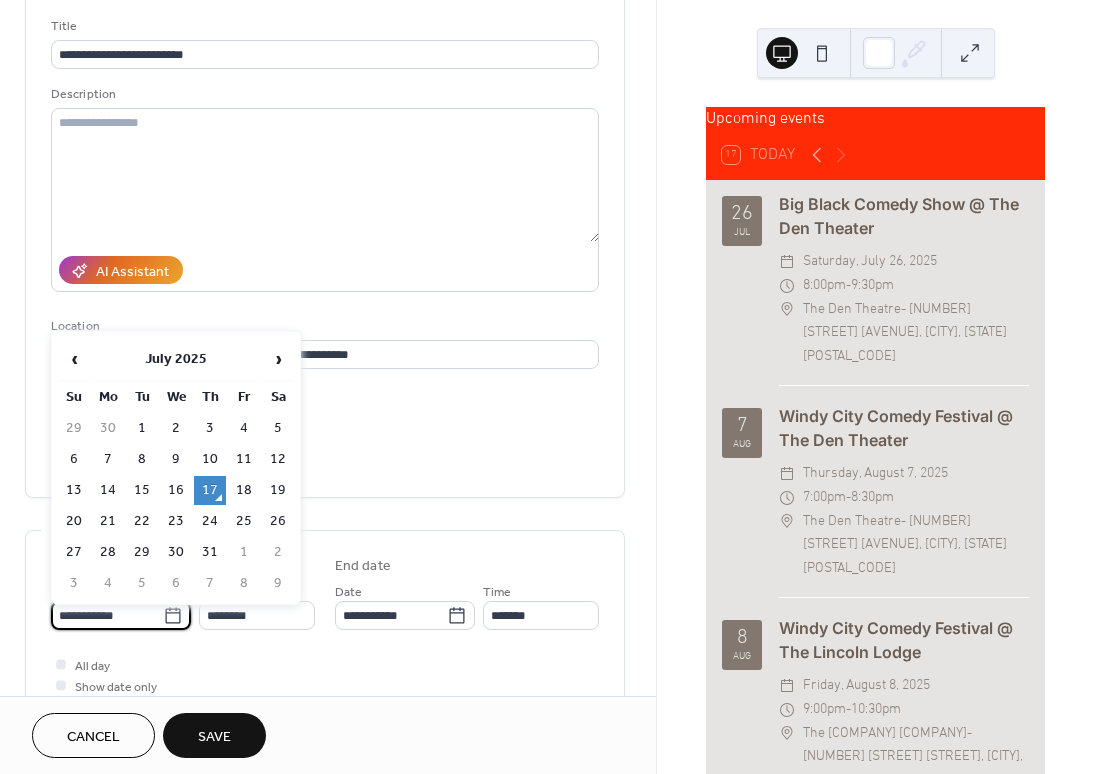 click on "**********" at bounding box center (107, 615) 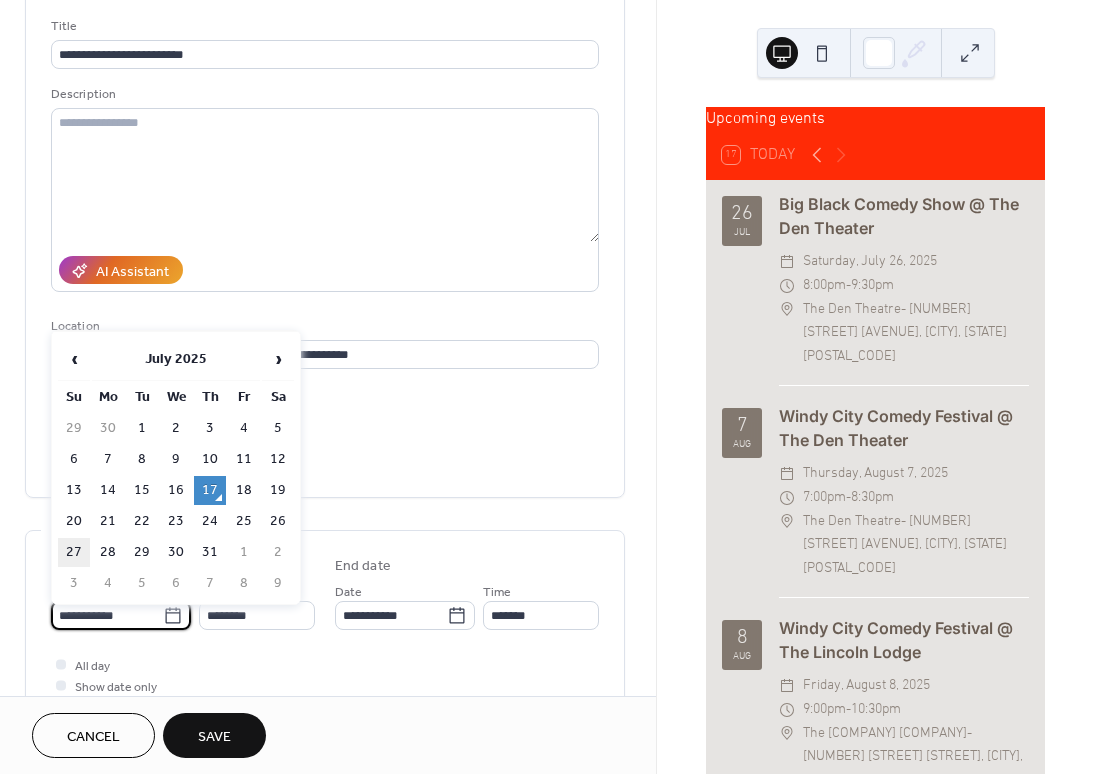 click on "27" at bounding box center (74, 552) 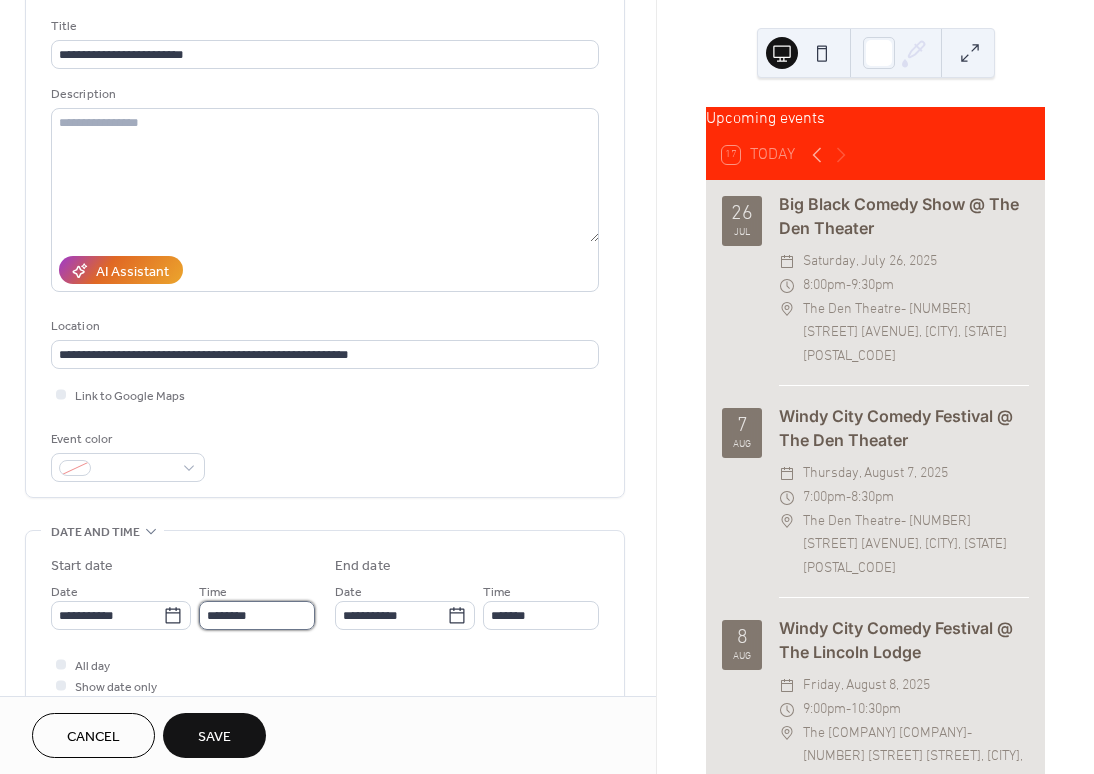 click on "********" at bounding box center [257, 615] 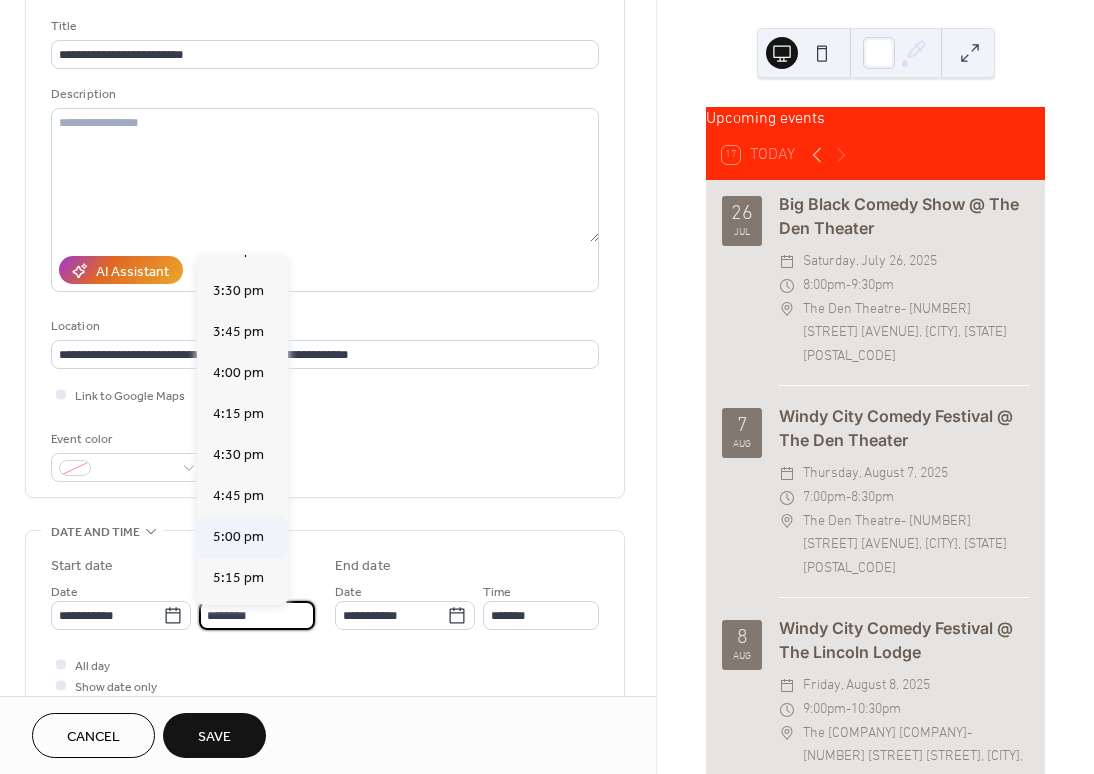 scroll, scrollTop: 2526, scrollLeft: 0, axis: vertical 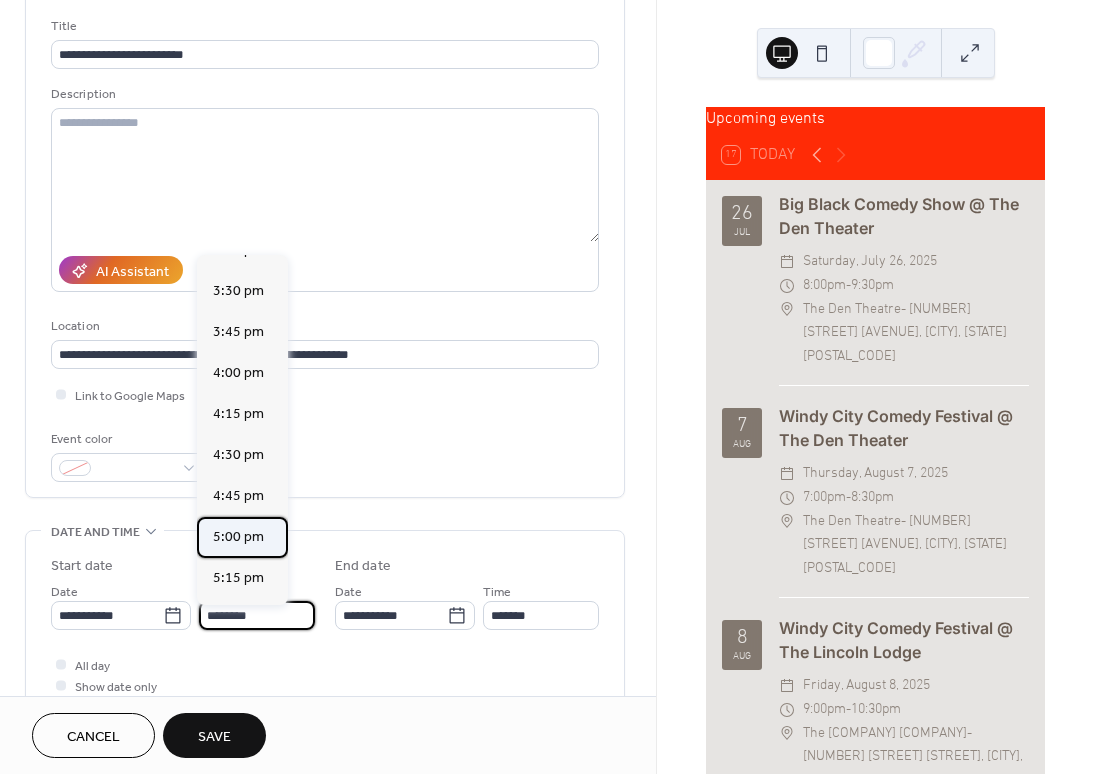 click on "5:00 pm" at bounding box center (238, 537) 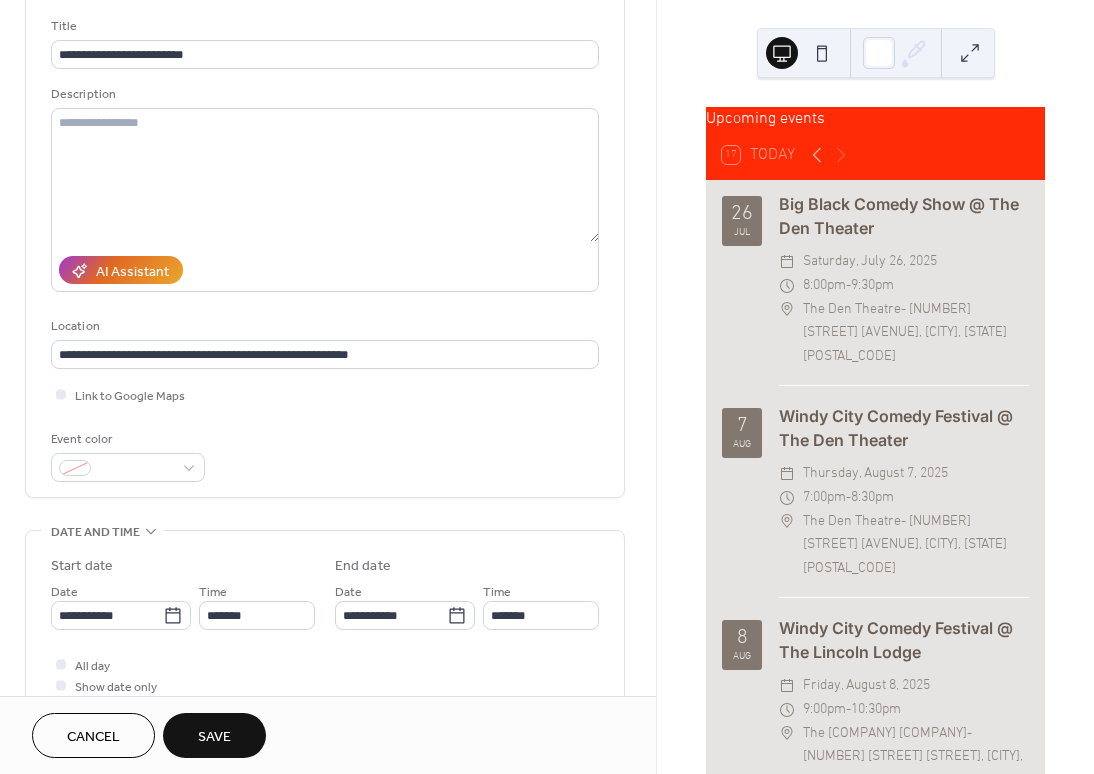 type on "*******" 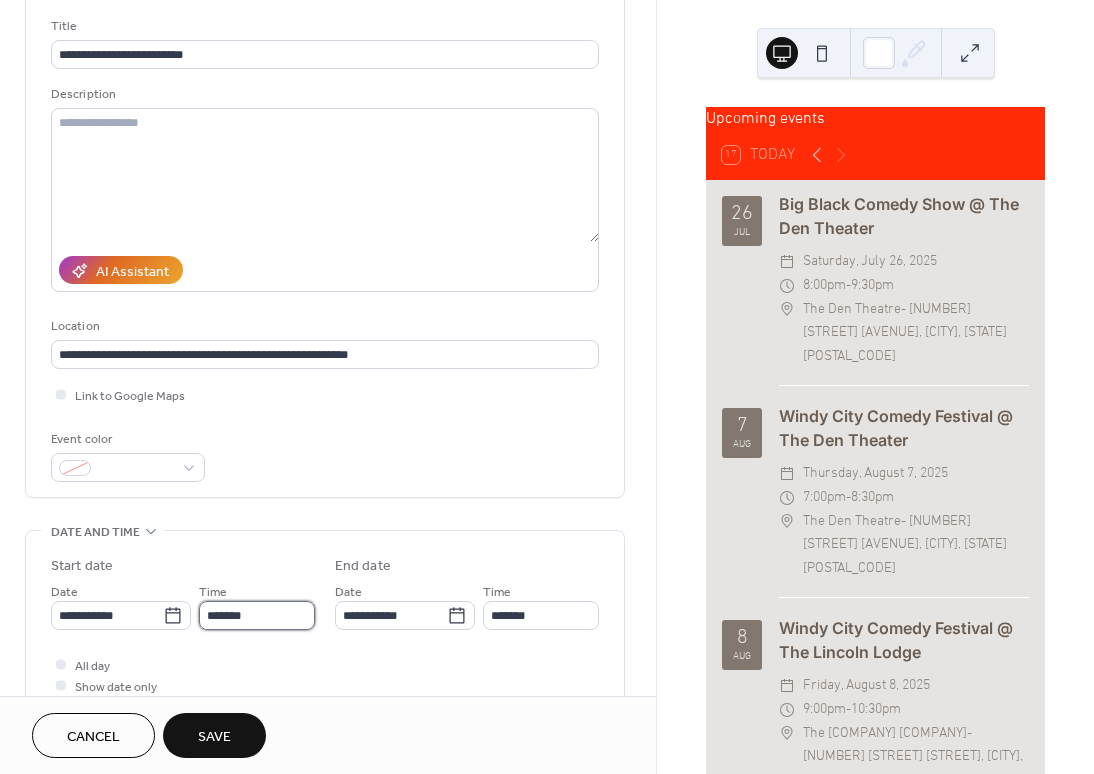 click on "*******" at bounding box center [257, 615] 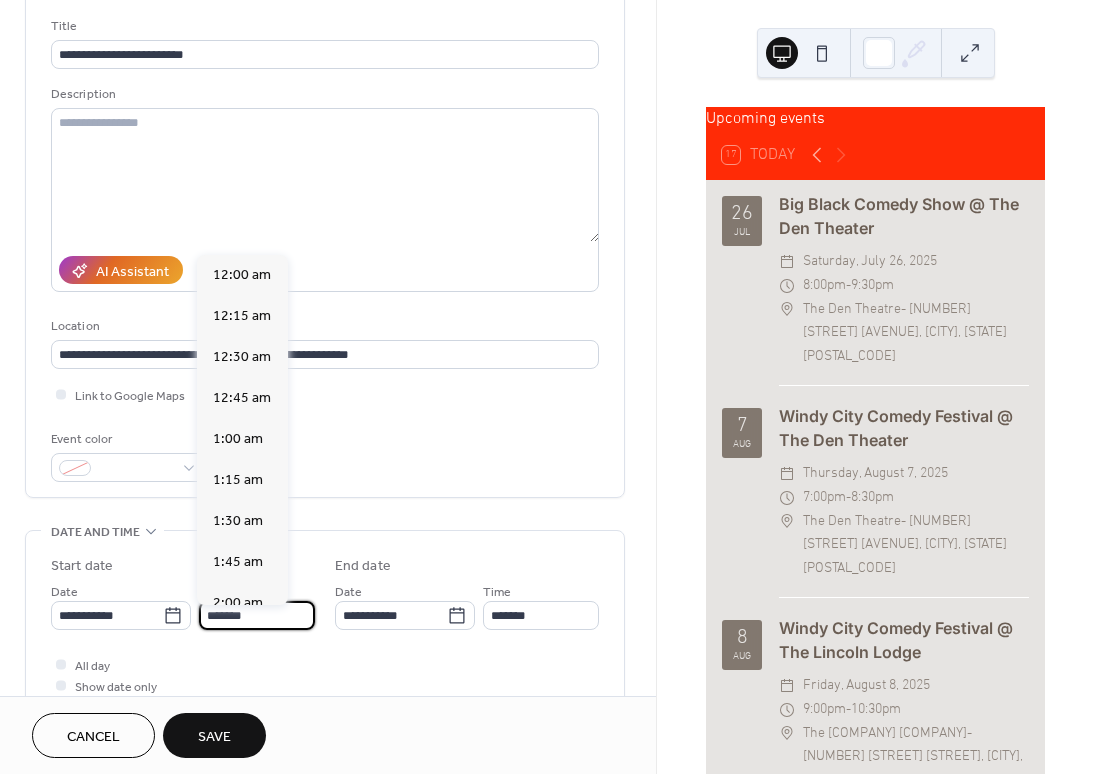 scroll, scrollTop: 2788, scrollLeft: 0, axis: vertical 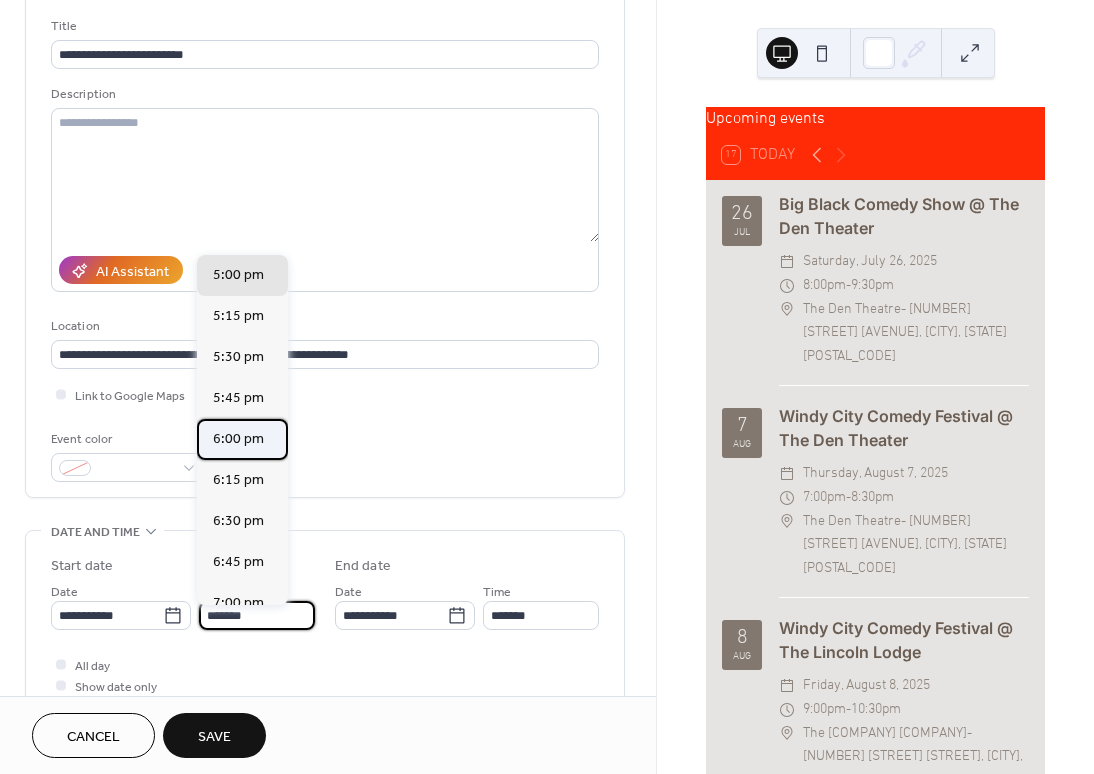 click on "6:00 pm" at bounding box center (238, 439) 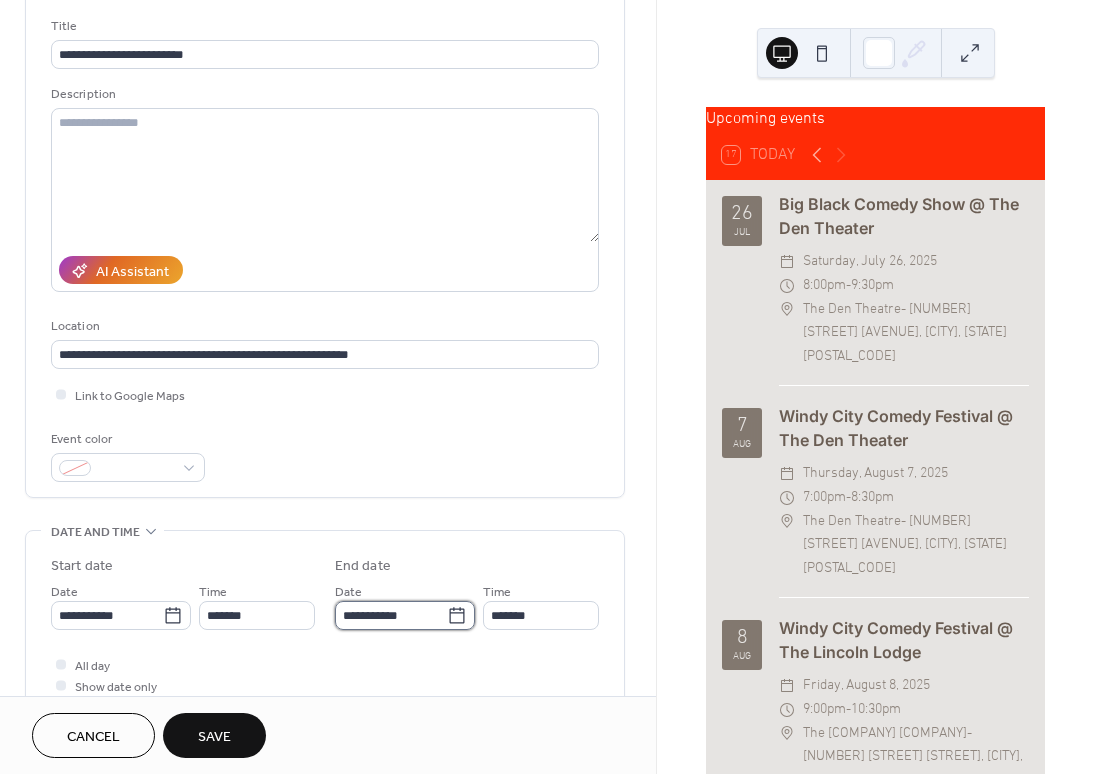 click on "**********" at bounding box center [391, 615] 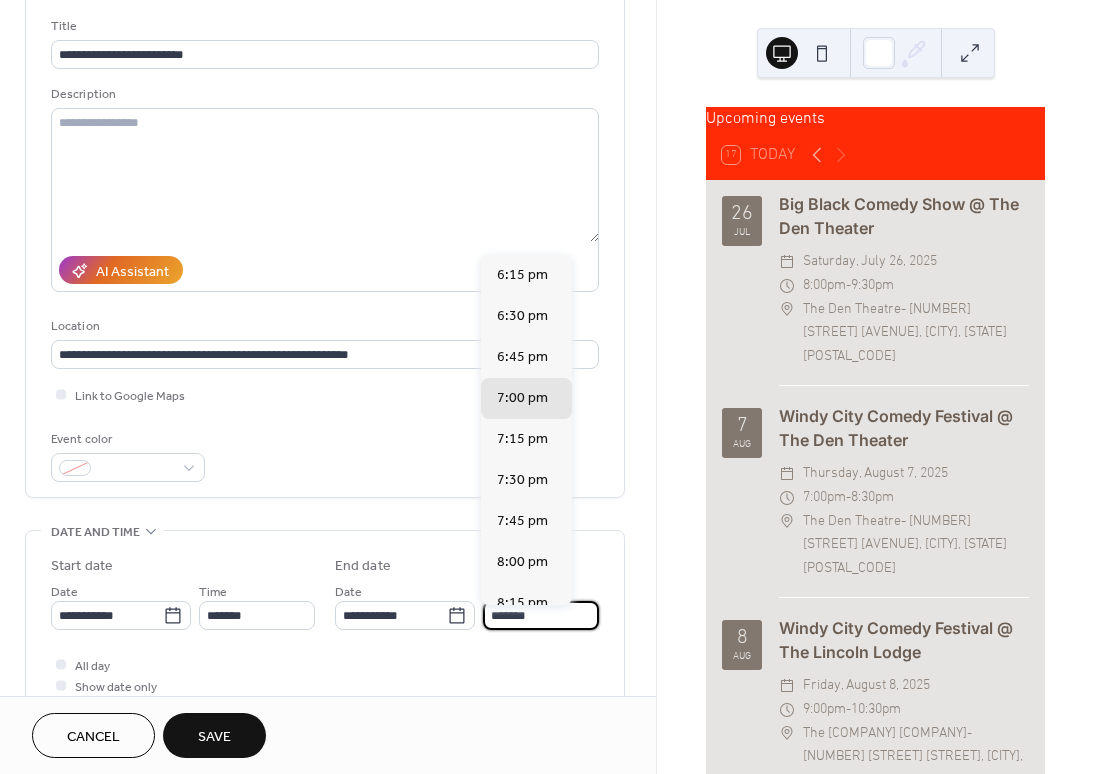 click on "*******" at bounding box center (541, 615) 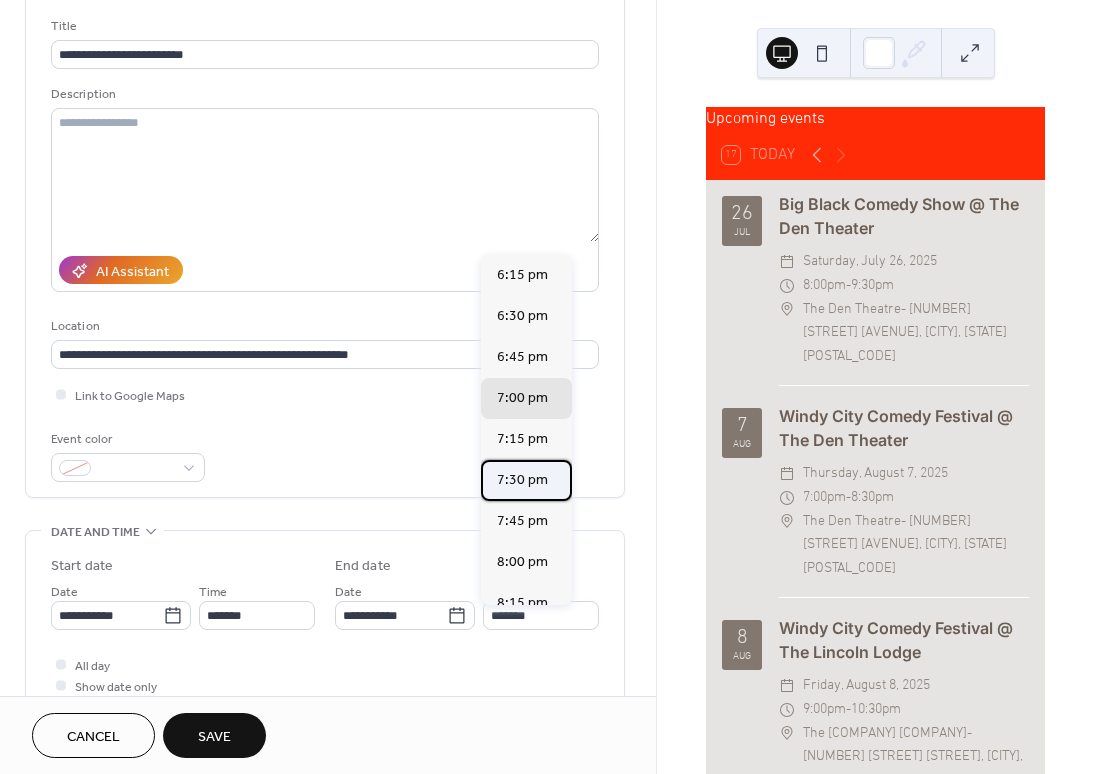 click on "7:30 pm" at bounding box center (522, 480) 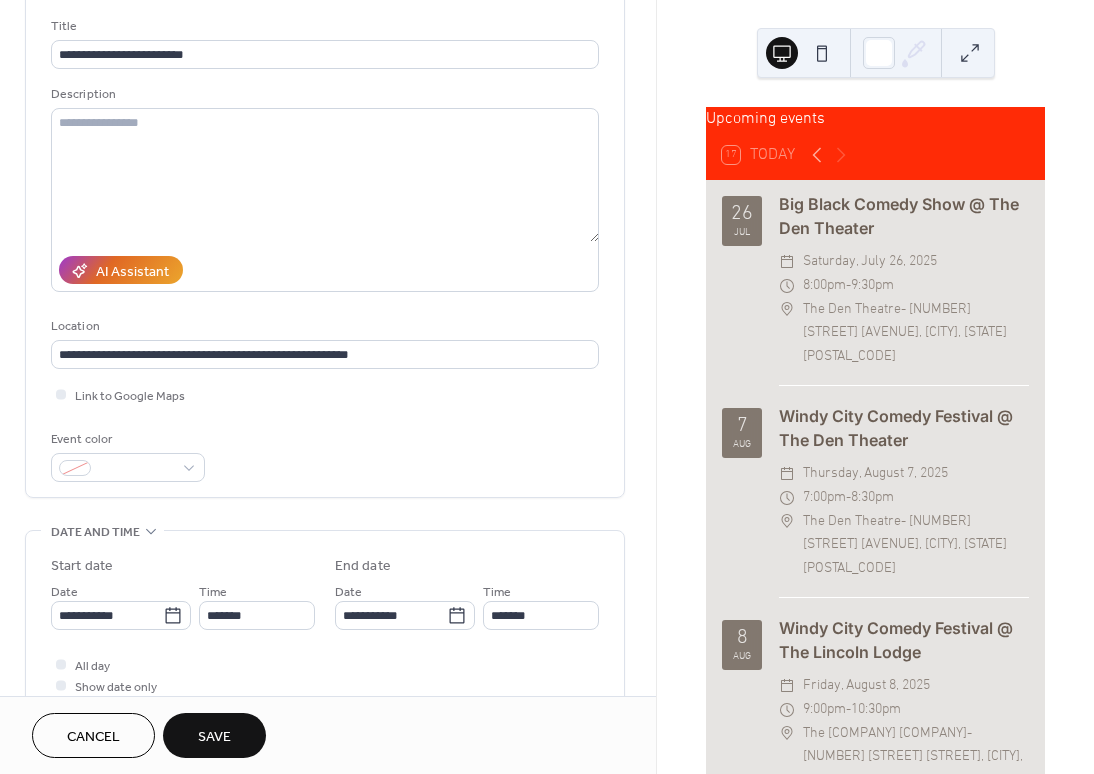 scroll, scrollTop: 0, scrollLeft: 0, axis: both 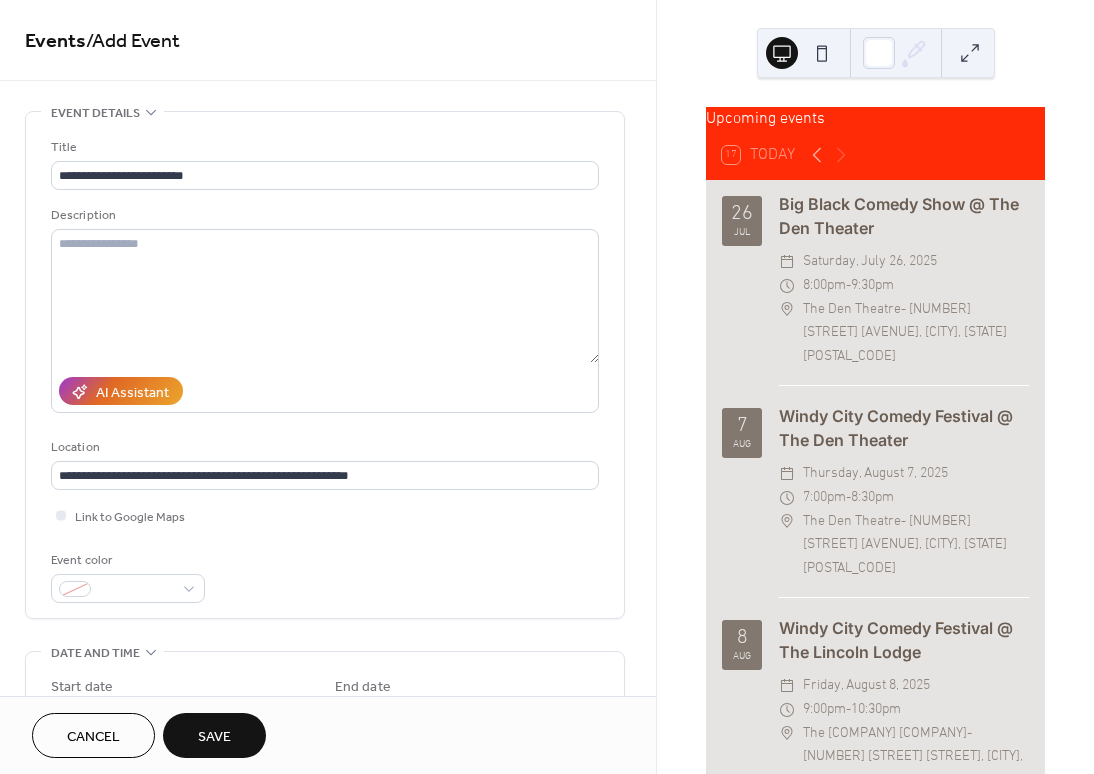 click on "Save" at bounding box center [214, 737] 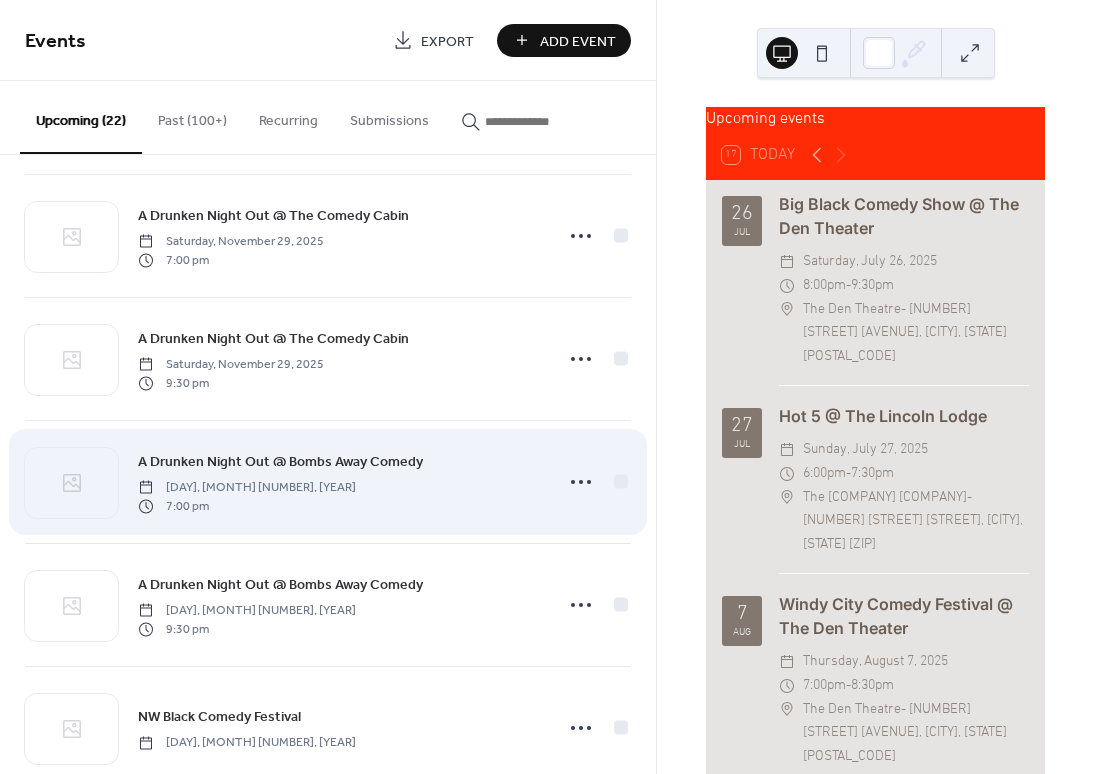 scroll, scrollTop: 1859, scrollLeft: 0, axis: vertical 